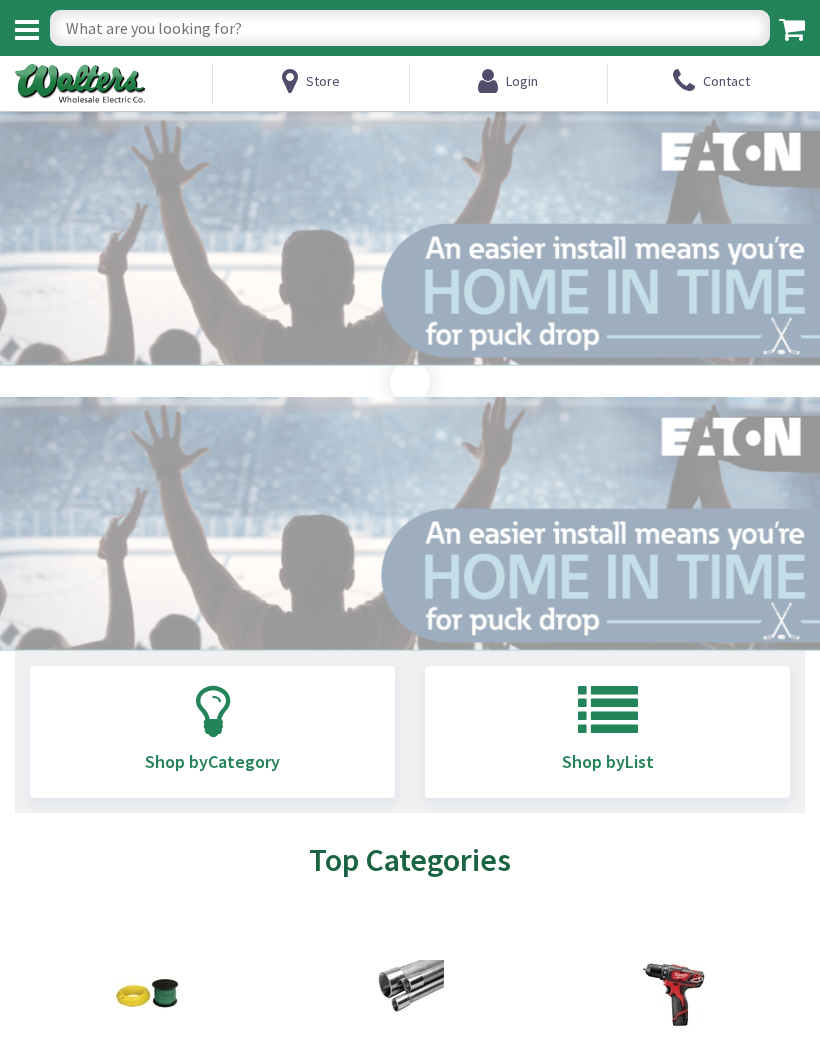 scroll, scrollTop: 0, scrollLeft: 0, axis: both 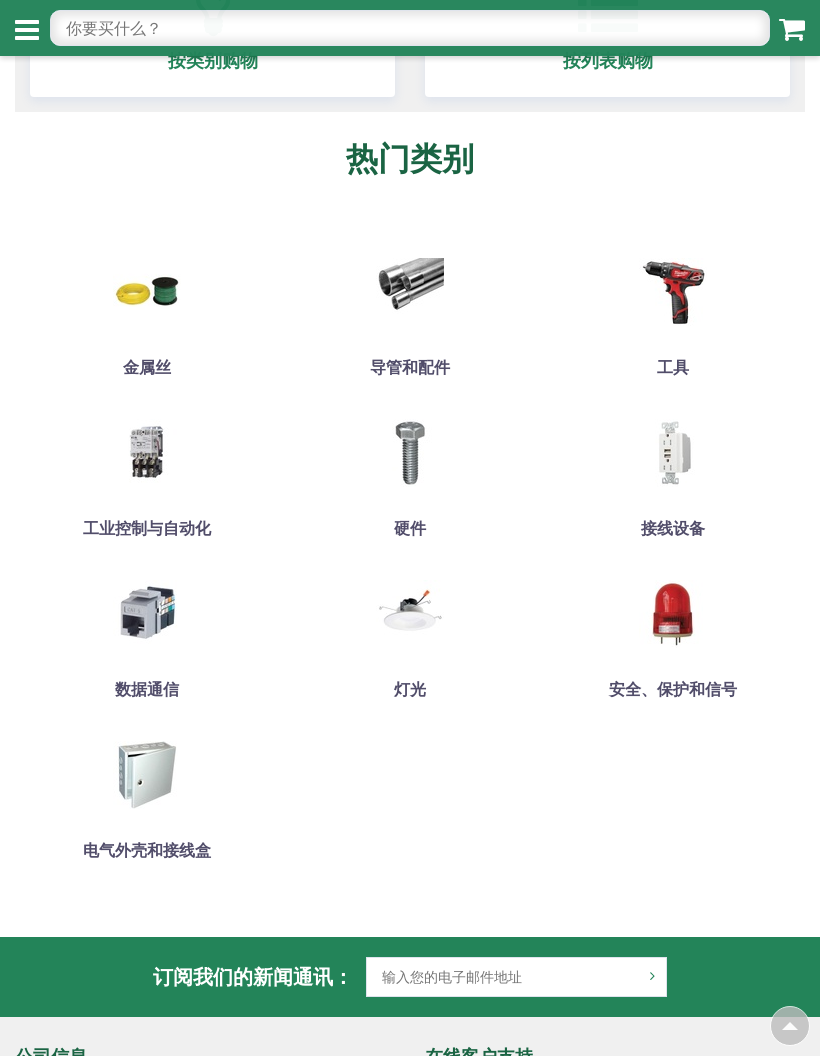 click on "电气外壳和接线盒" at bounding box center (147, 850) 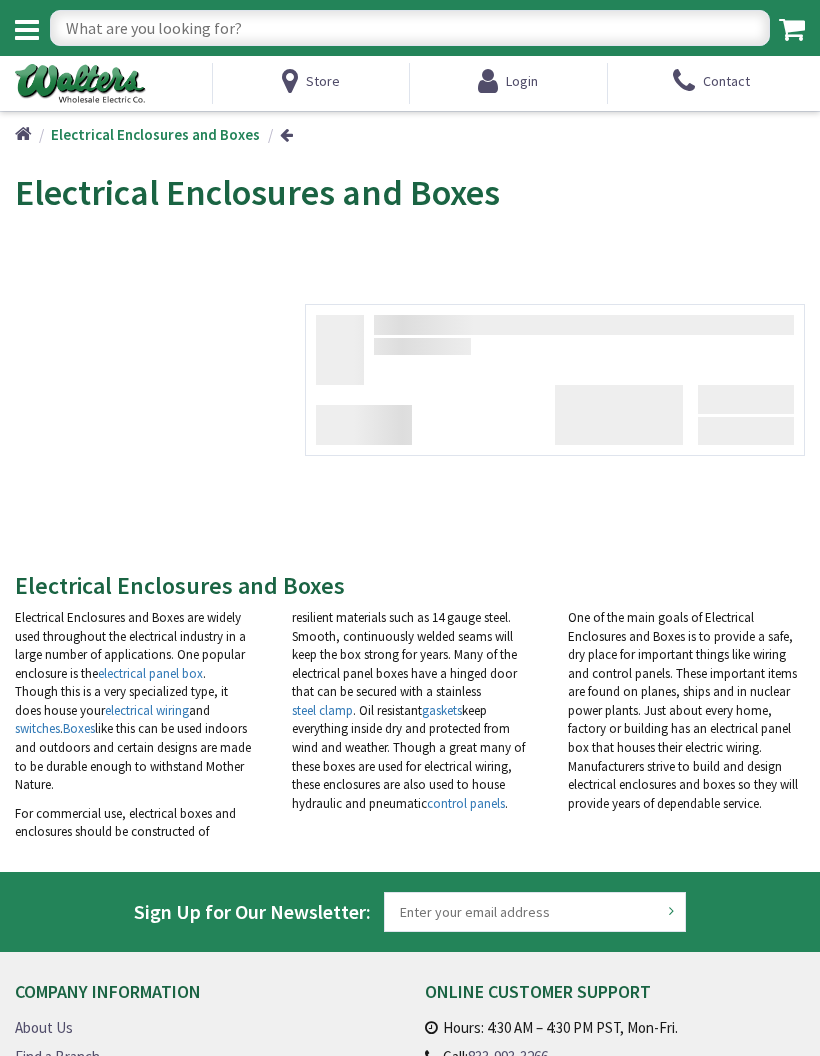 scroll, scrollTop: 0, scrollLeft: 0, axis: both 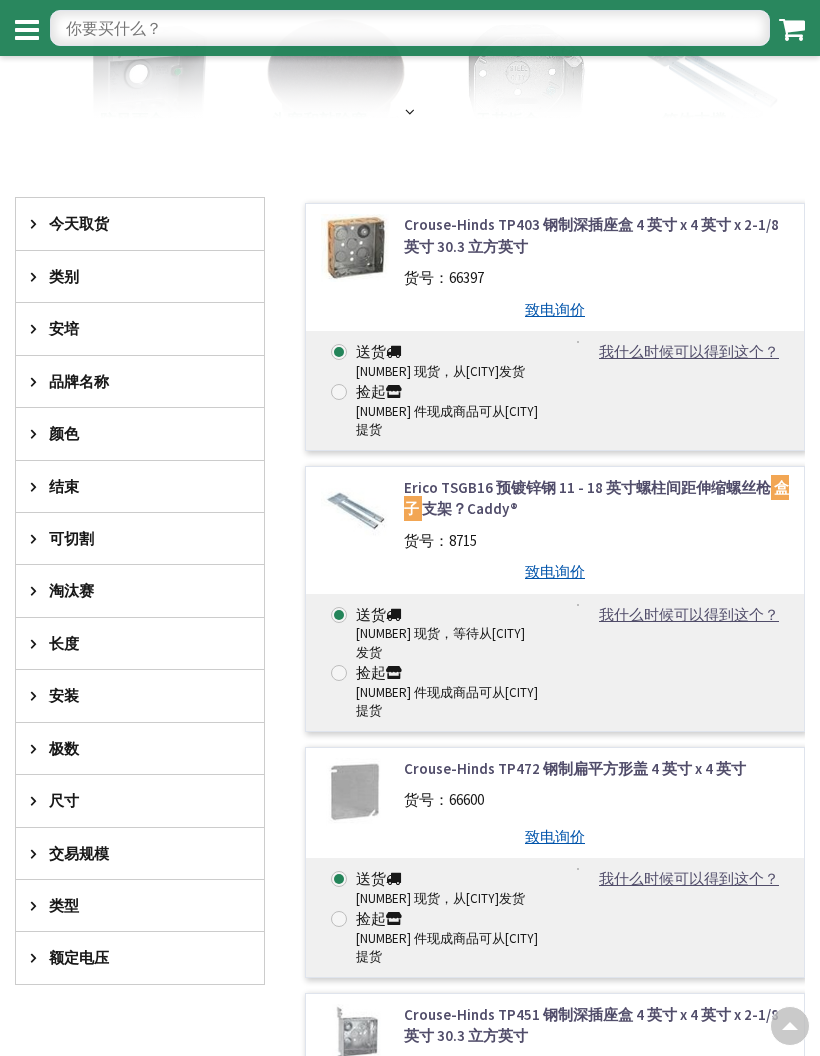 click on "类别" at bounding box center (130, 276) 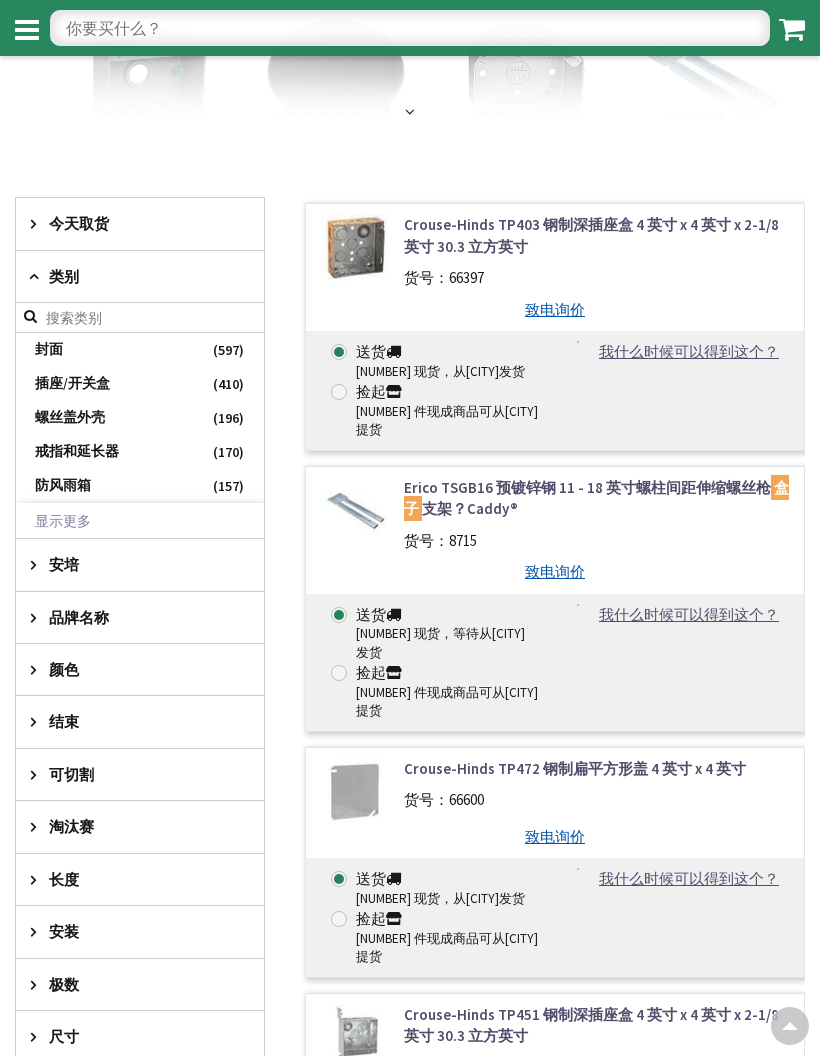 click on "防风雨箱" at bounding box center (140, 486) 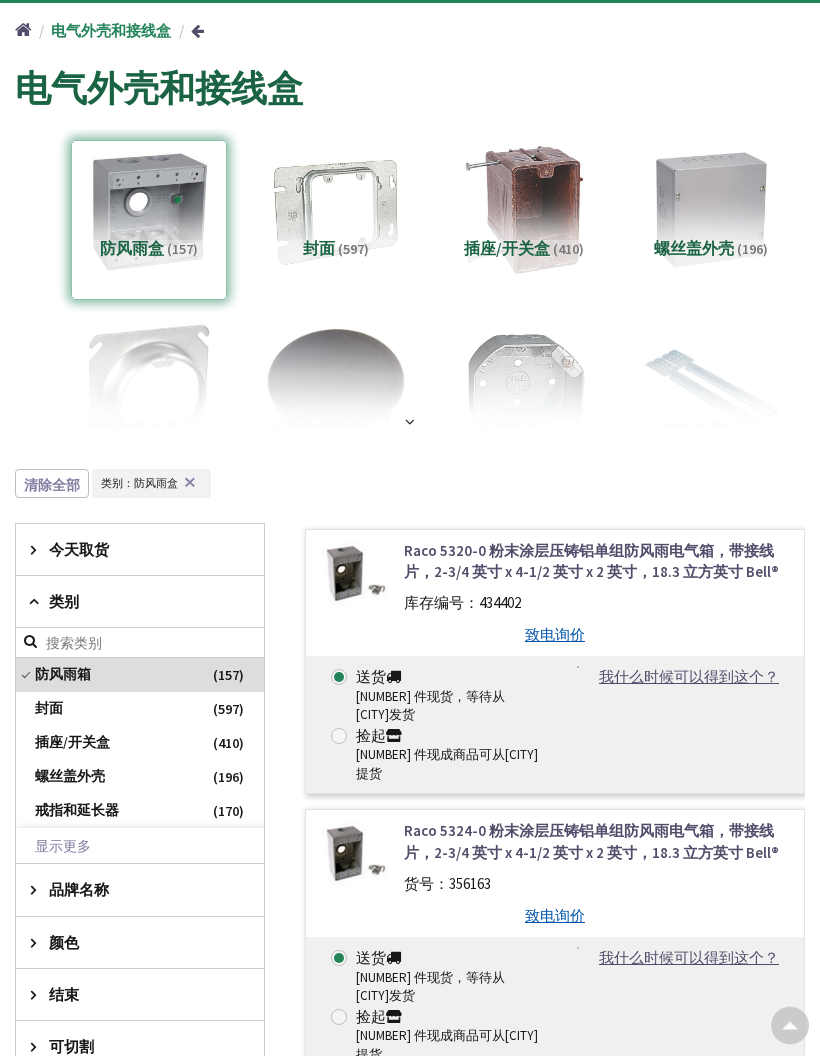scroll, scrollTop: 0, scrollLeft: 0, axis: both 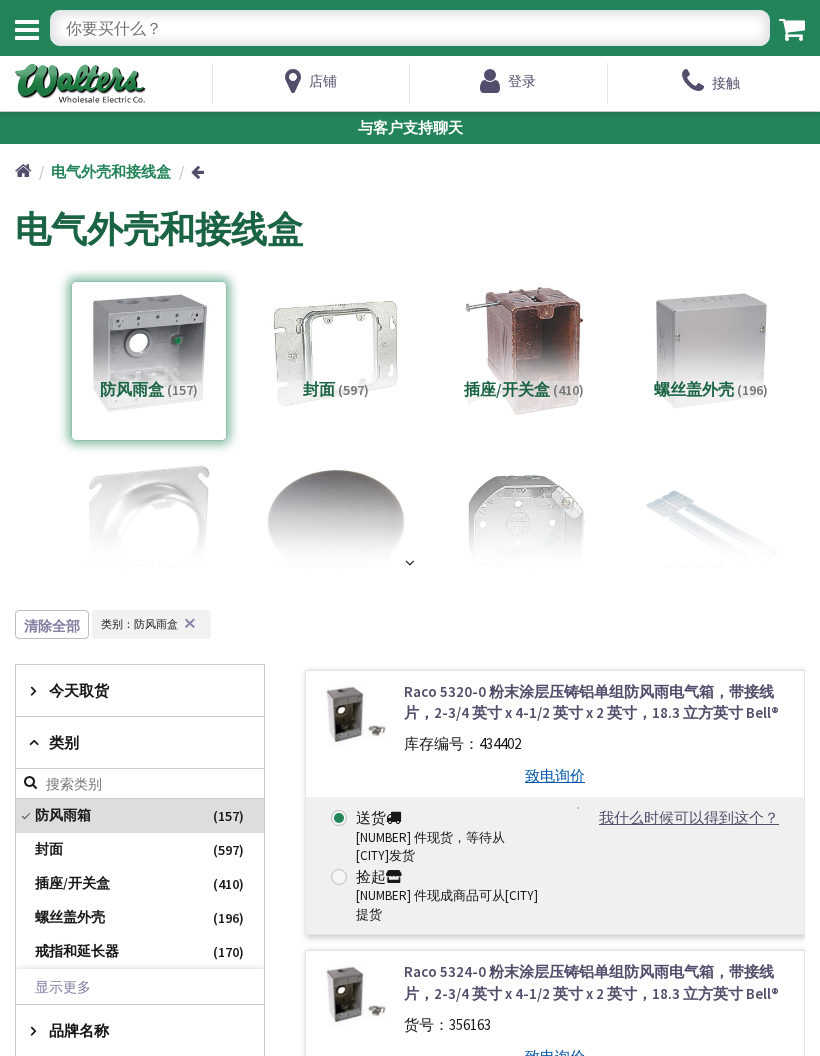 click at bounding box center (27, 30) 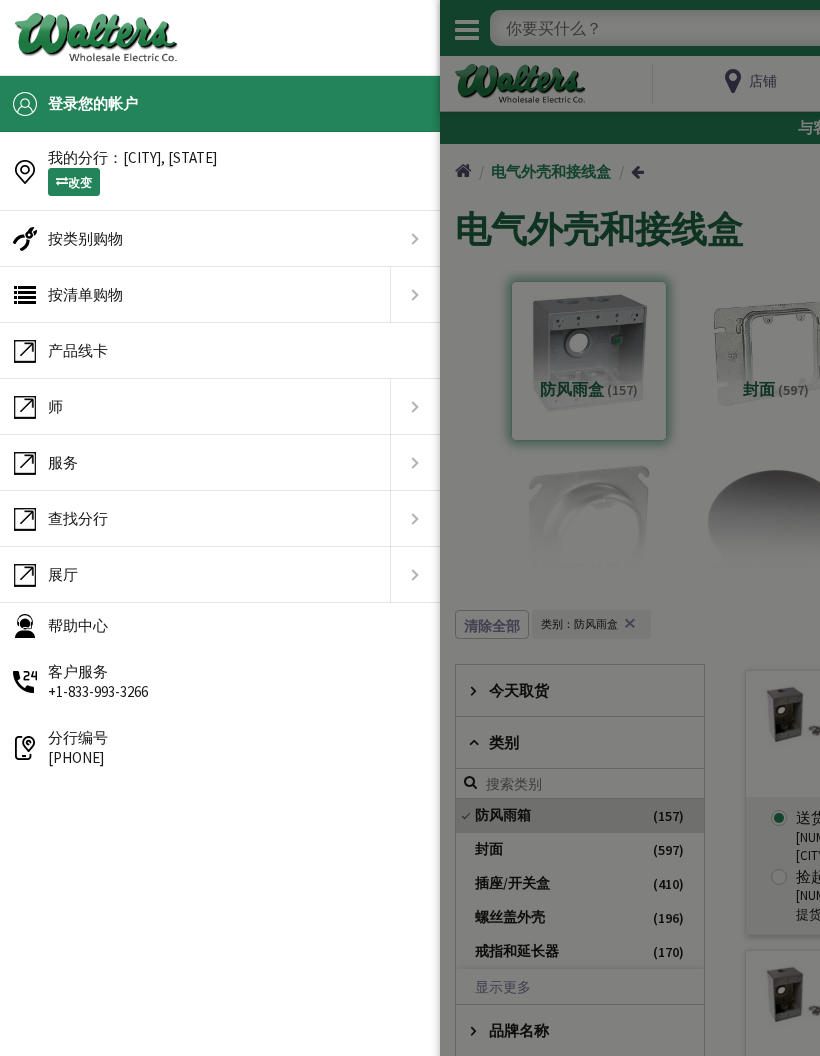 click on "展厅" at bounding box center (195, 575) 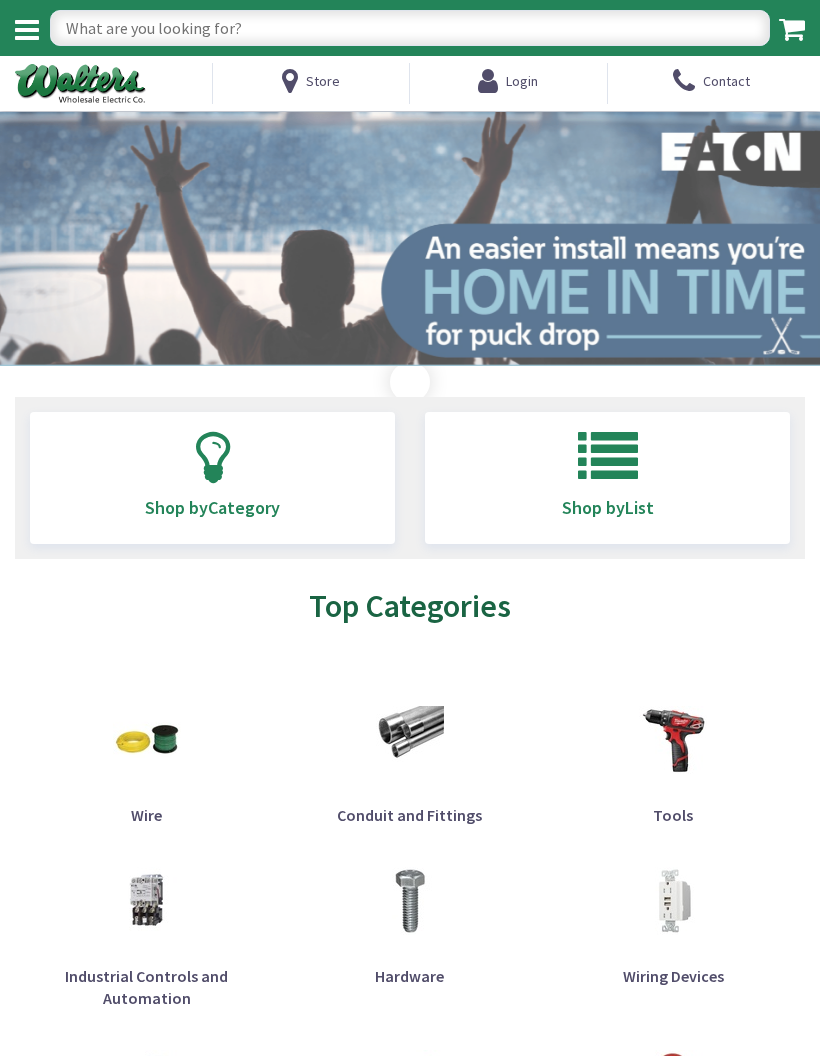scroll, scrollTop: 0, scrollLeft: 0, axis: both 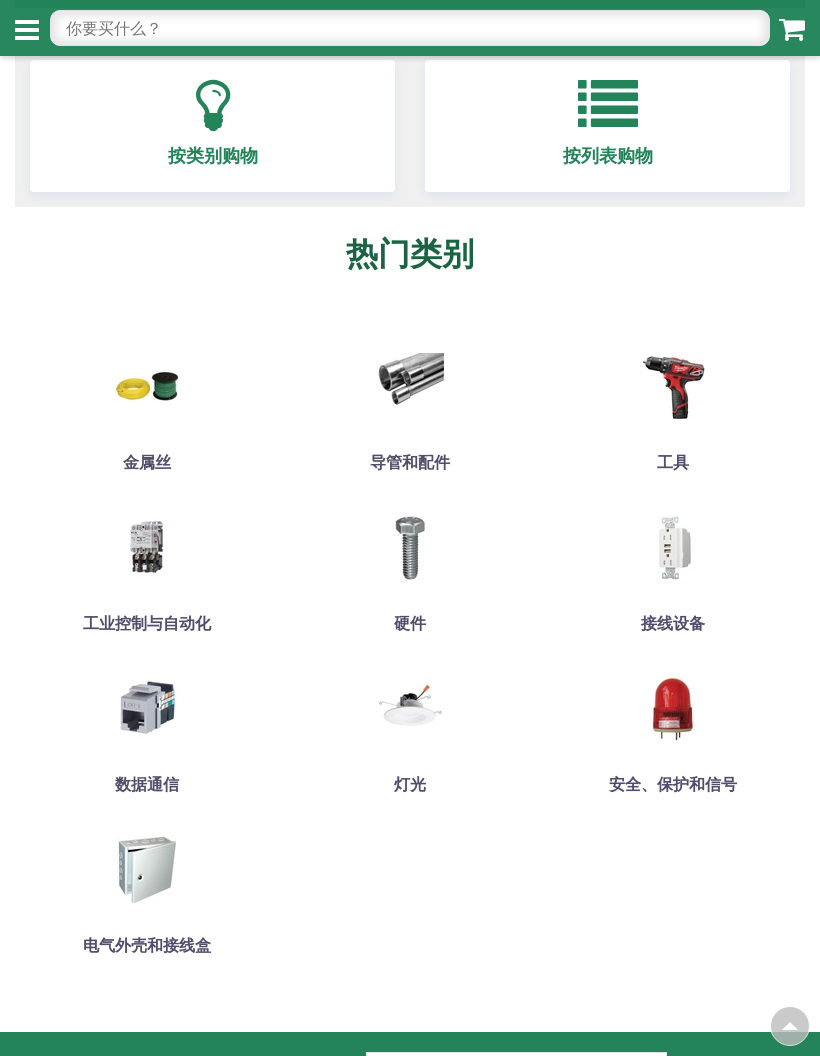 click at bounding box center (147, 870) 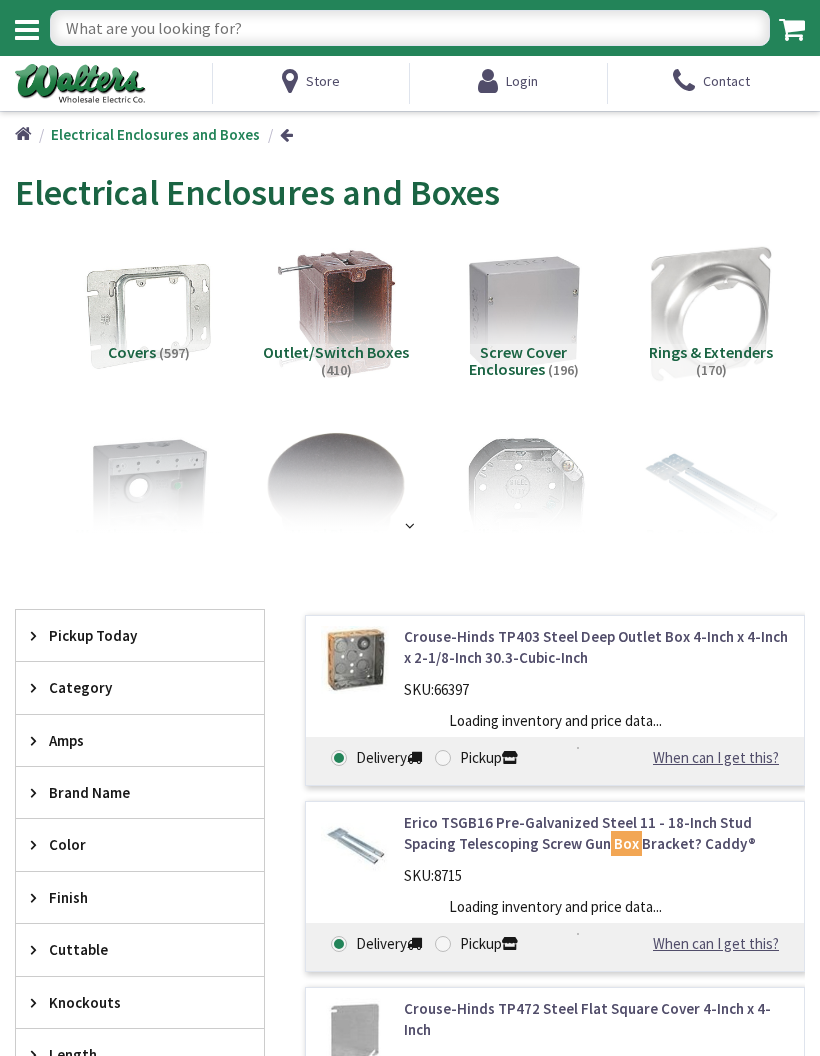 scroll, scrollTop: 0, scrollLeft: 0, axis: both 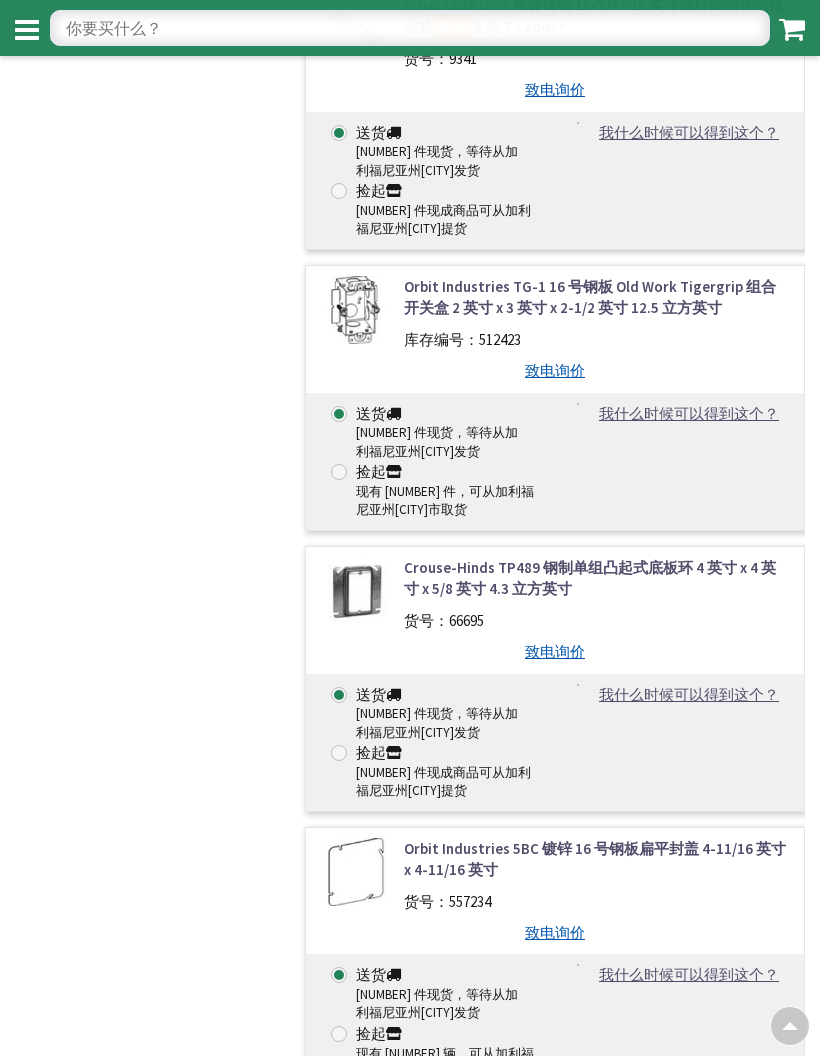 click at bounding box center [410, 28] 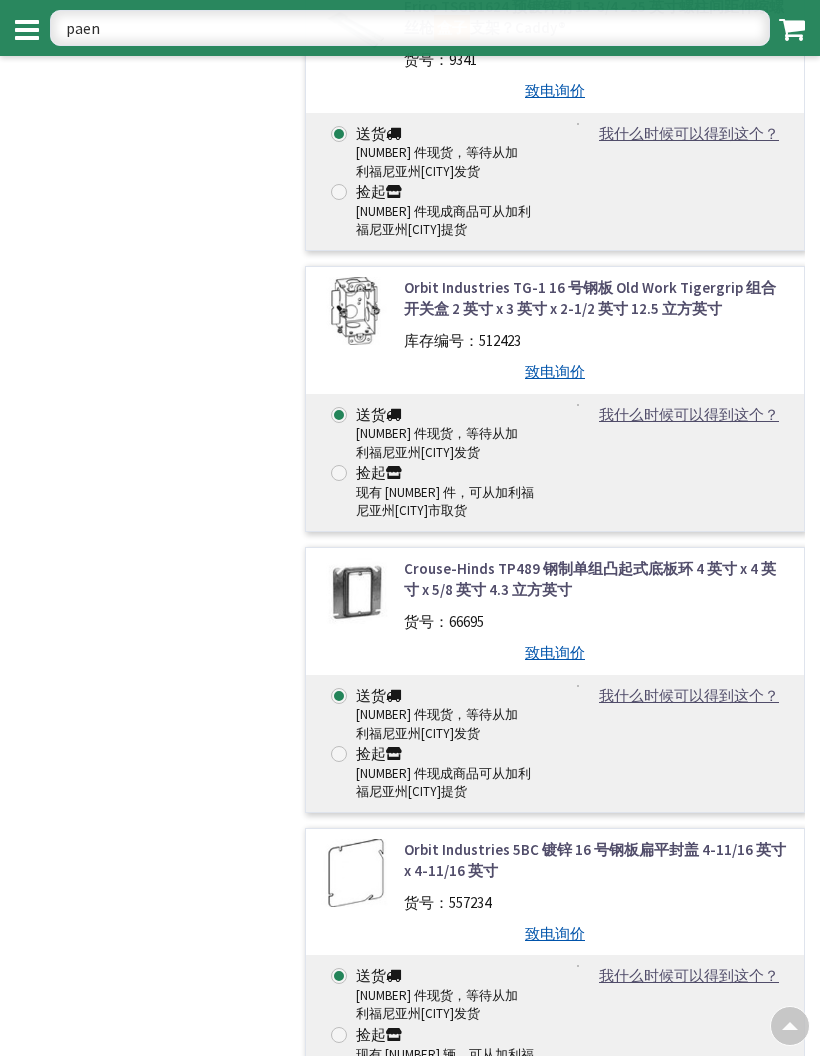 type on "paenl" 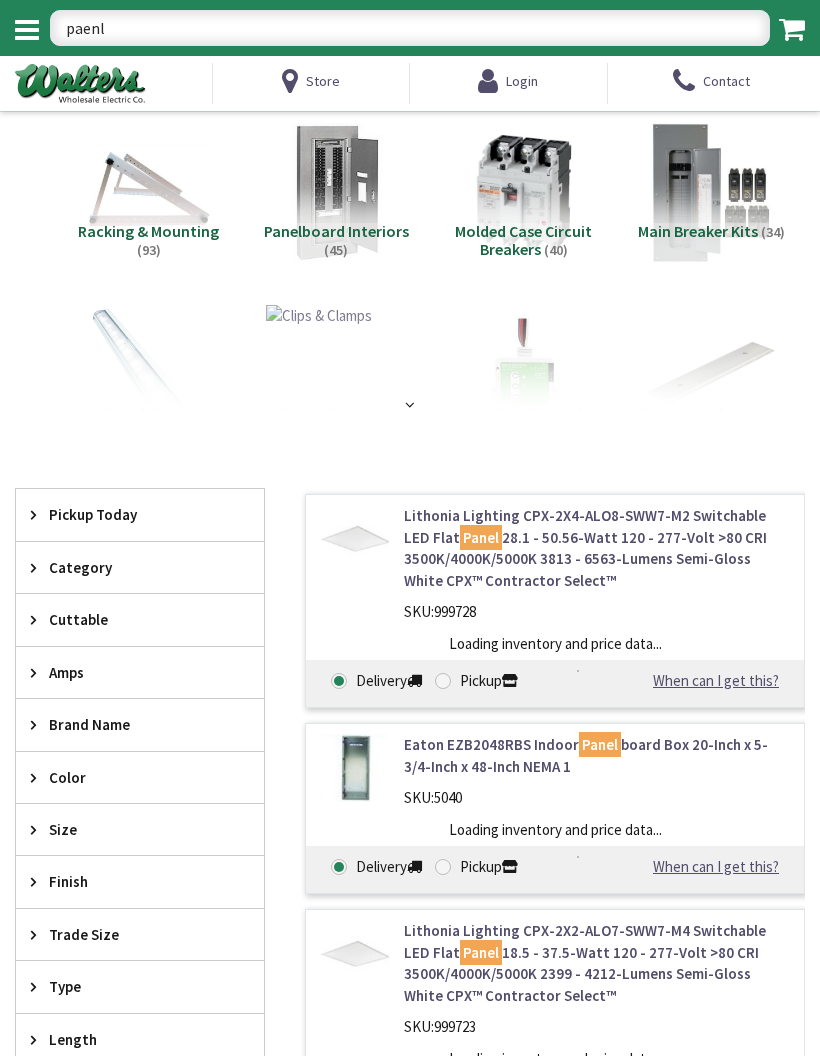 scroll, scrollTop: 0, scrollLeft: 0, axis: both 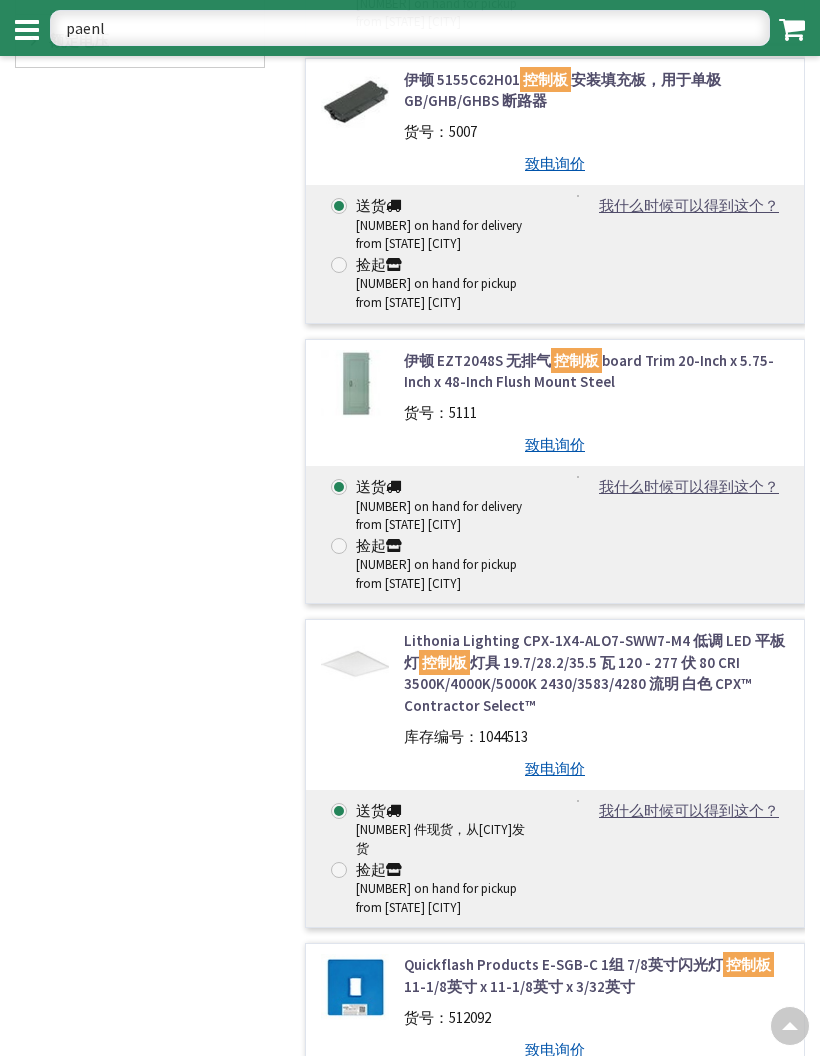 click on "paenl" at bounding box center (410, 28) 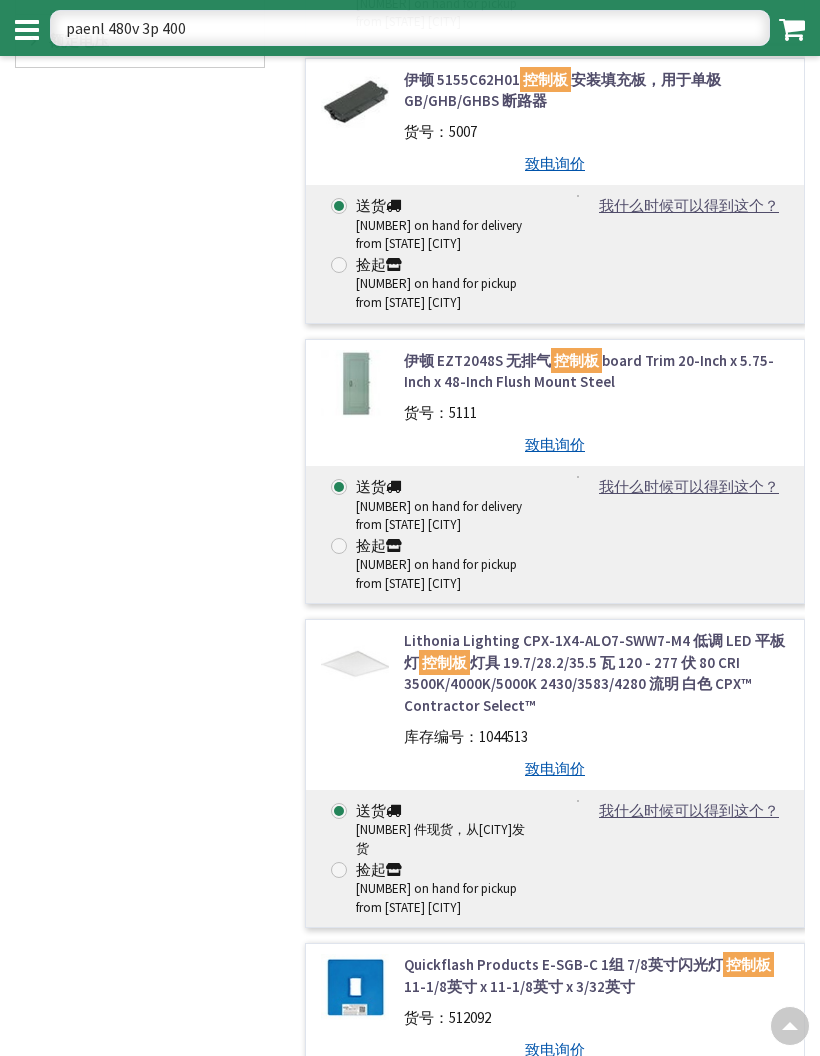 type on "paenl 480v 3p 400a" 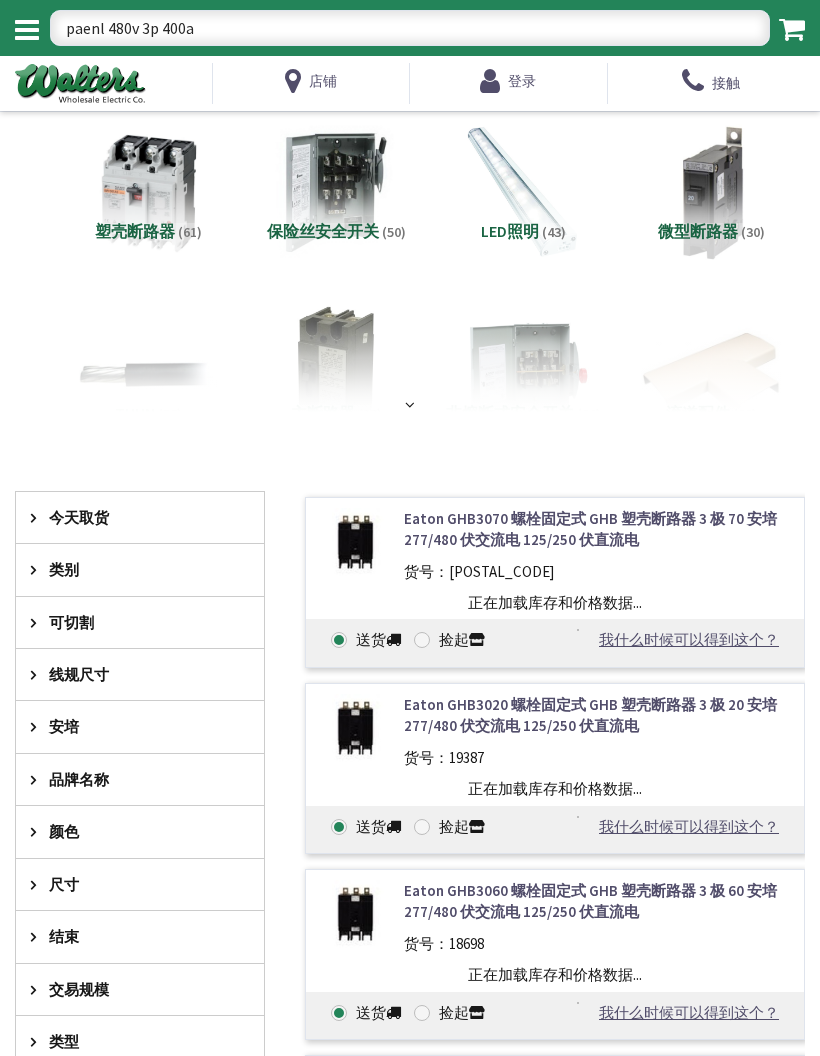scroll, scrollTop: 0, scrollLeft: 0, axis: both 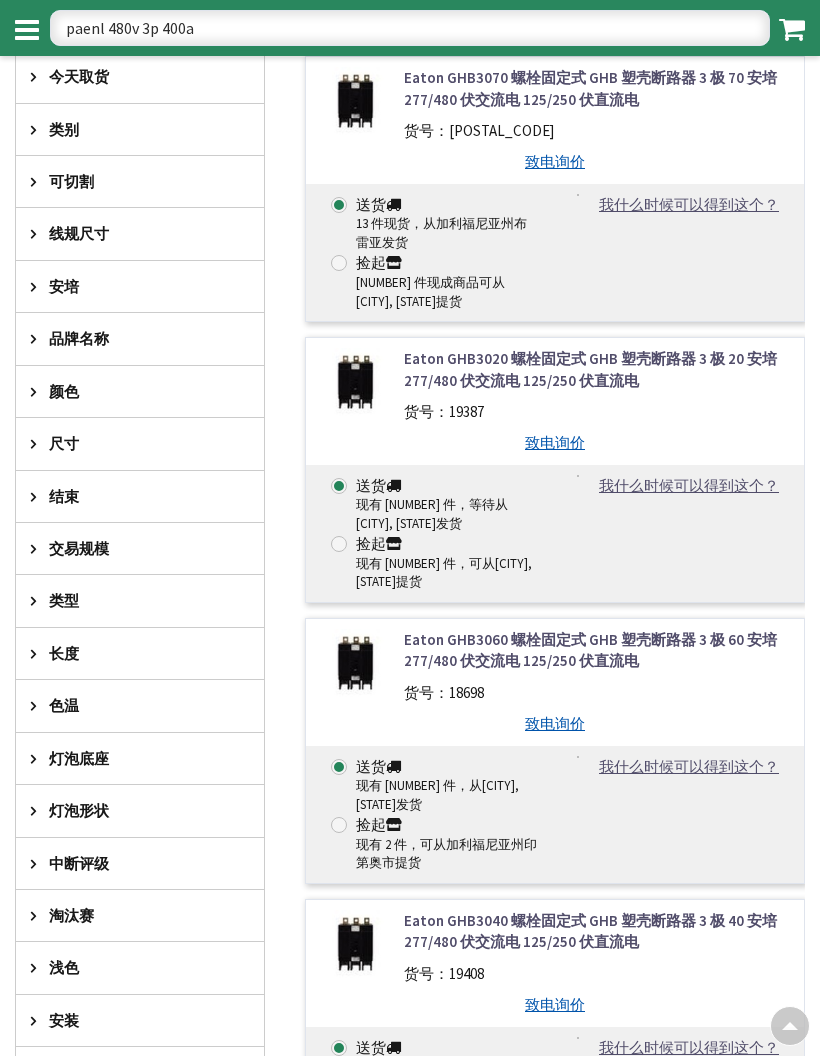 click on "品牌名称" at bounding box center (79, 338) 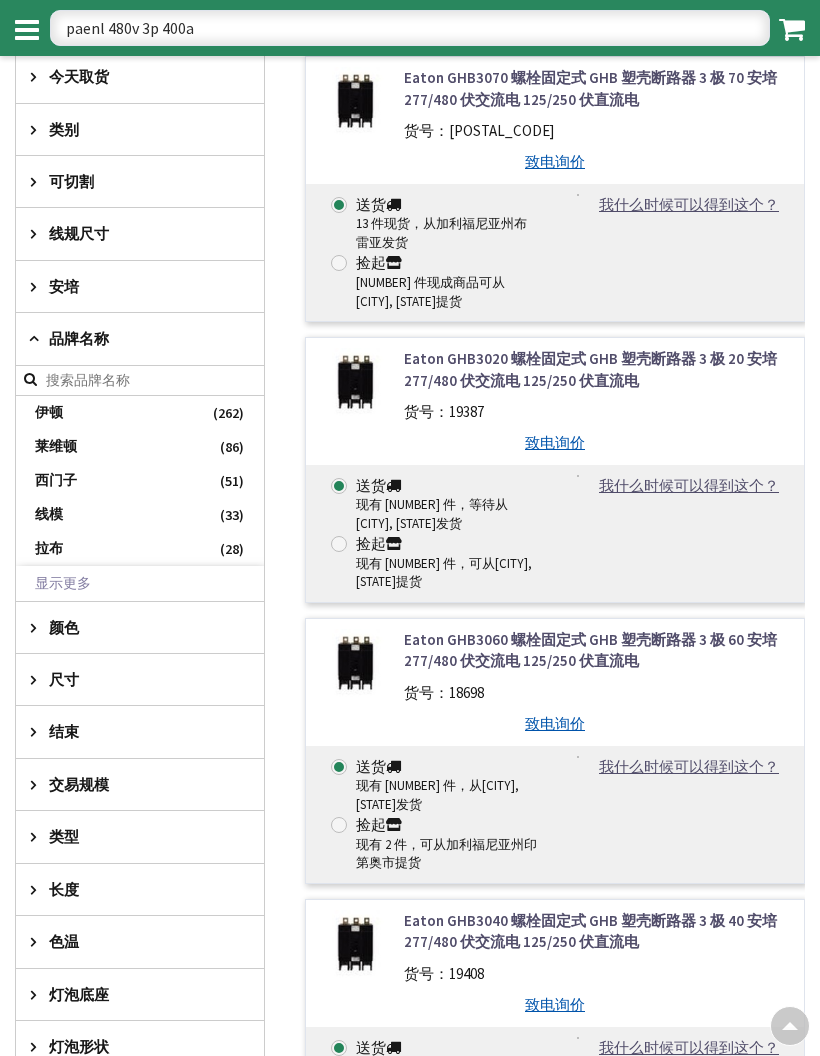 click on "西门子" at bounding box center (56, 480) 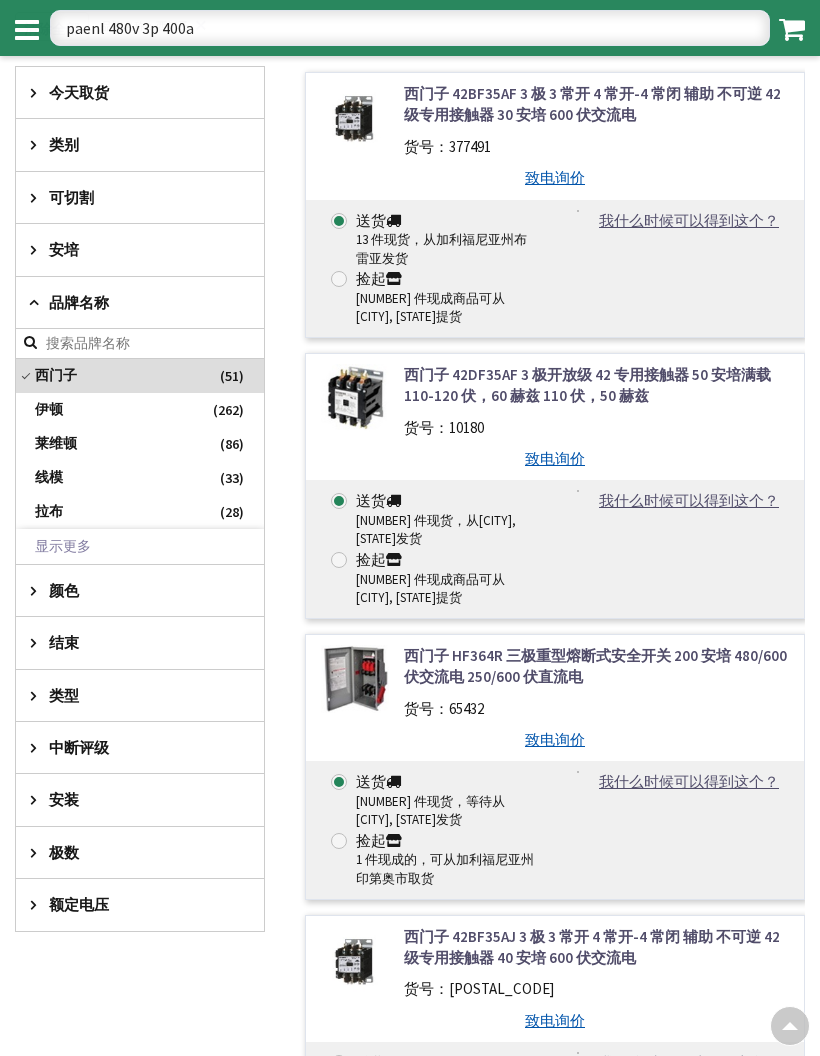 scroll, scrollTop: 0, scrollLeft: 0, axis: both 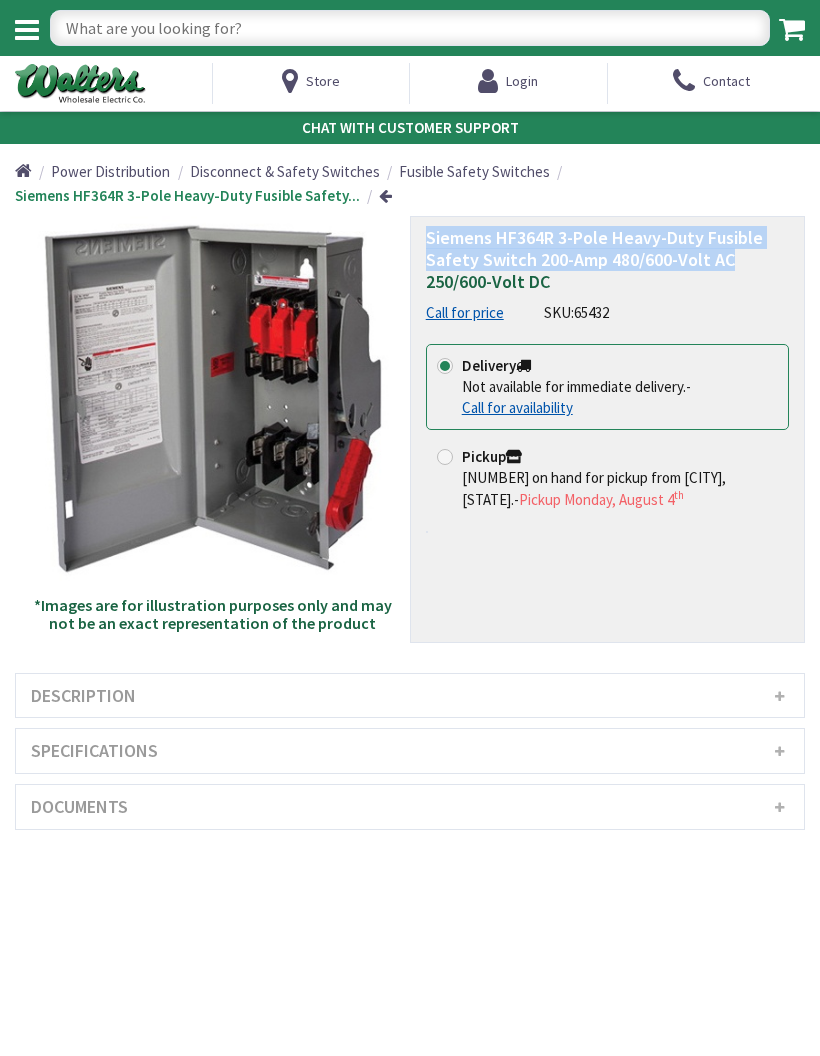 click on "SKU: [NUMBER]" at bounding box center [607, 275] 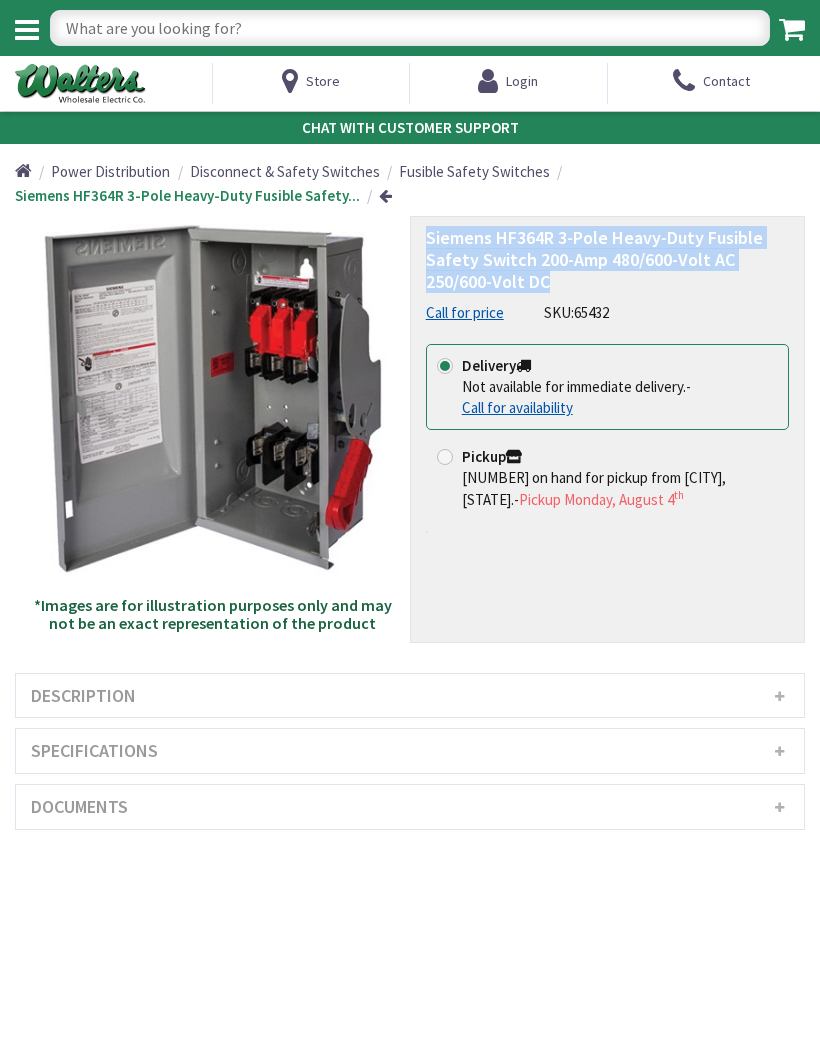 copy on "Siemens HF364R 3-Pole Heavy-Duty Fusible Safety Switch 200-Amp 480/600-Volt AC 250/600-Volt DC" 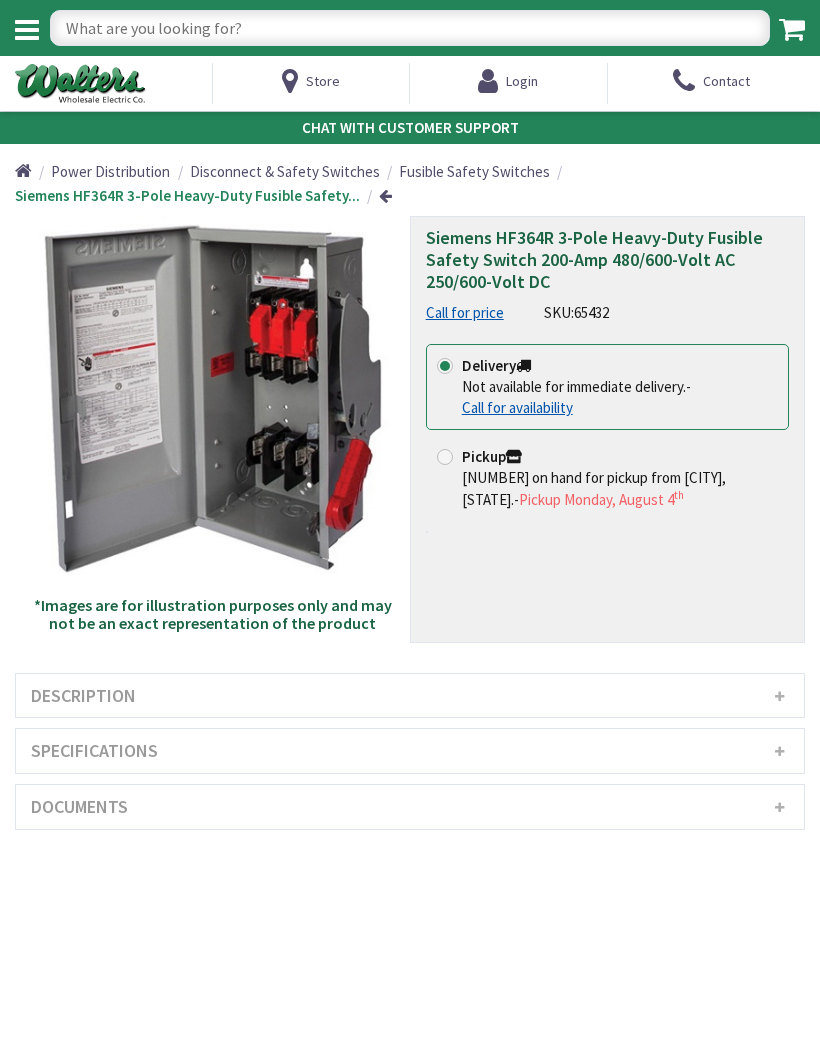 click at bounding box center (410, 28) 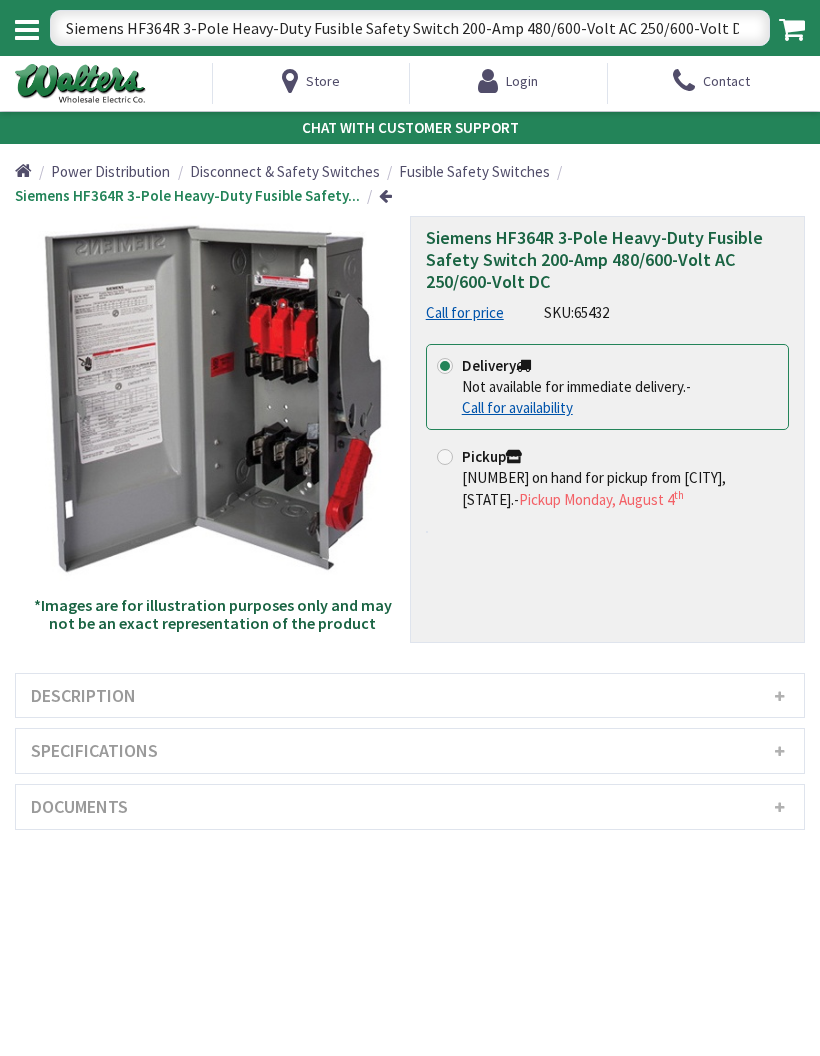click on "Siemens HF364R 3-Pole Heavy-Duty Fusible Safety Switch 200-Amp 480/600-Volt AC 250/600-Volt DC" at bounding box center [410, 28] 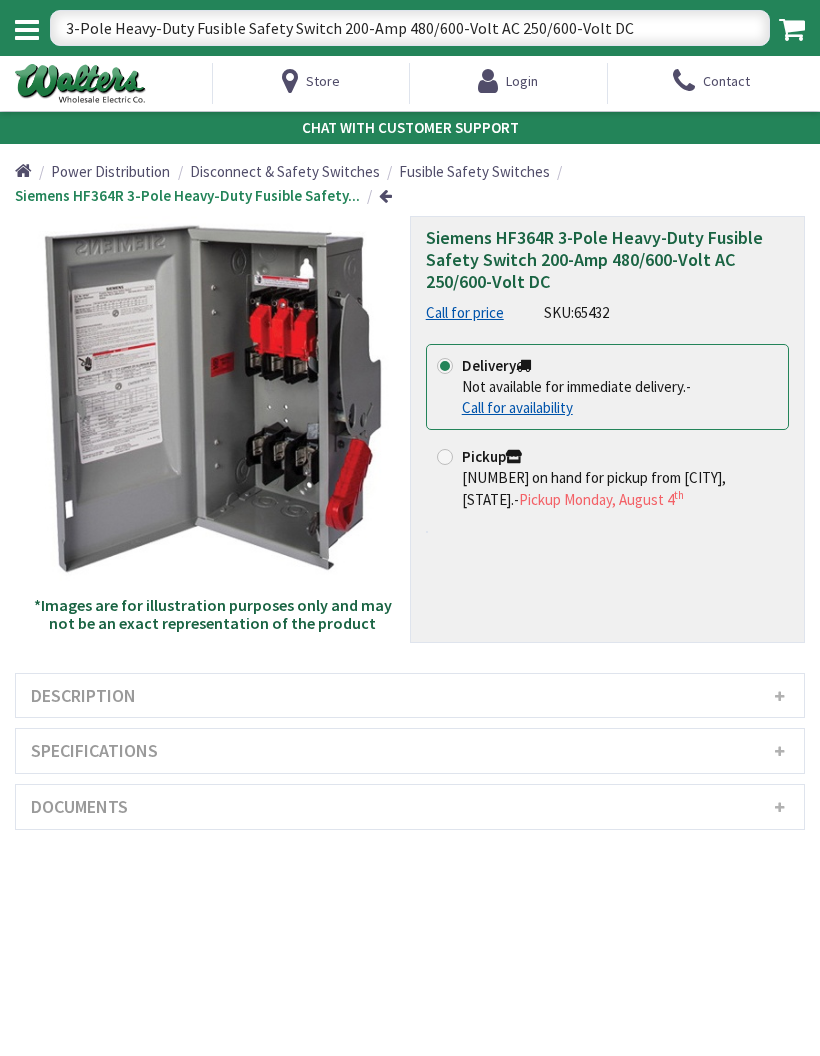 click on "3-Pole Heavy-Duty Fusible Safety Switch 200-Amp 480/600-Volt AC 250/600-Volt DC" at bounding box center [410, 28] 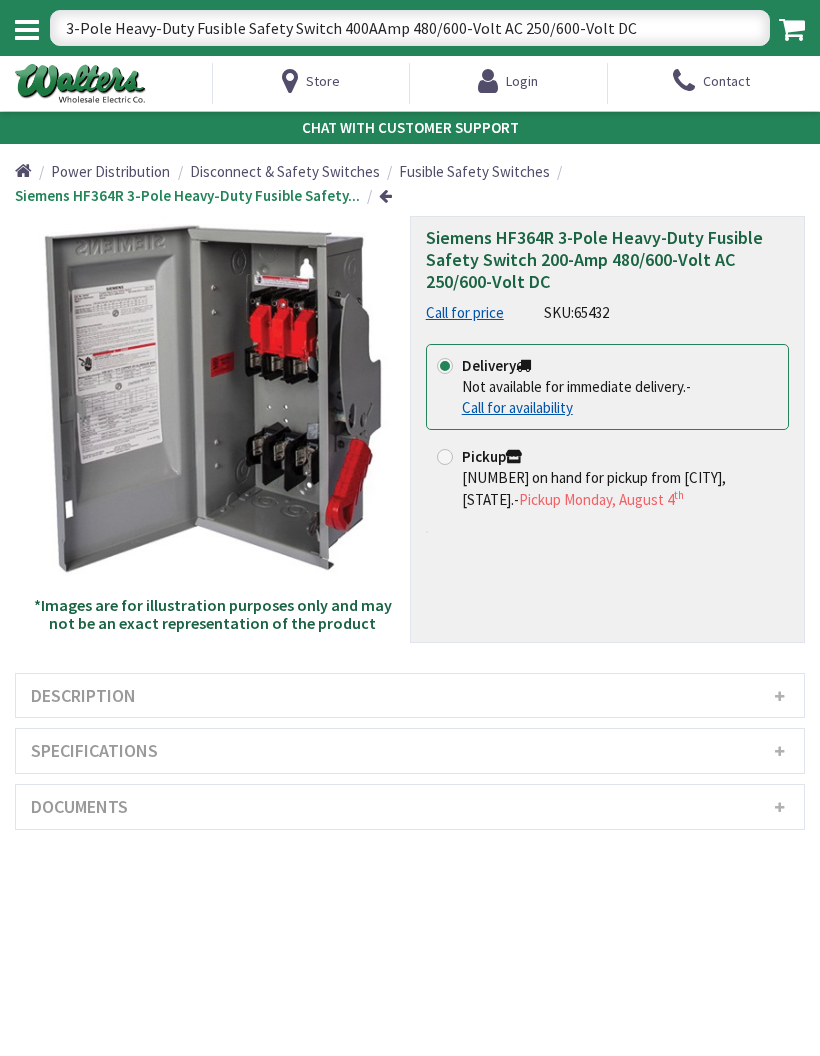 type on "3-Pole Heavy-Duty Fusible Safety Switch 400Amp 480/600-Volt AC 250/600-Volt DC" 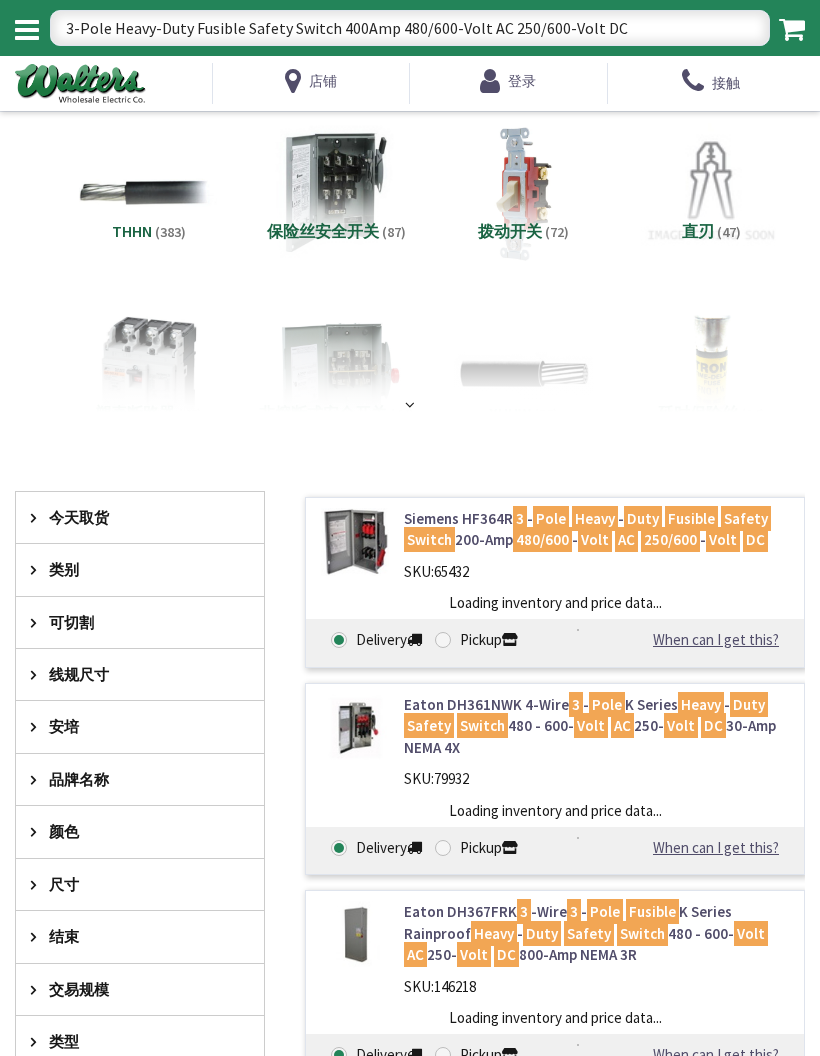 scroll, scrollTop: 0, scrollLeft: 0, axis: both 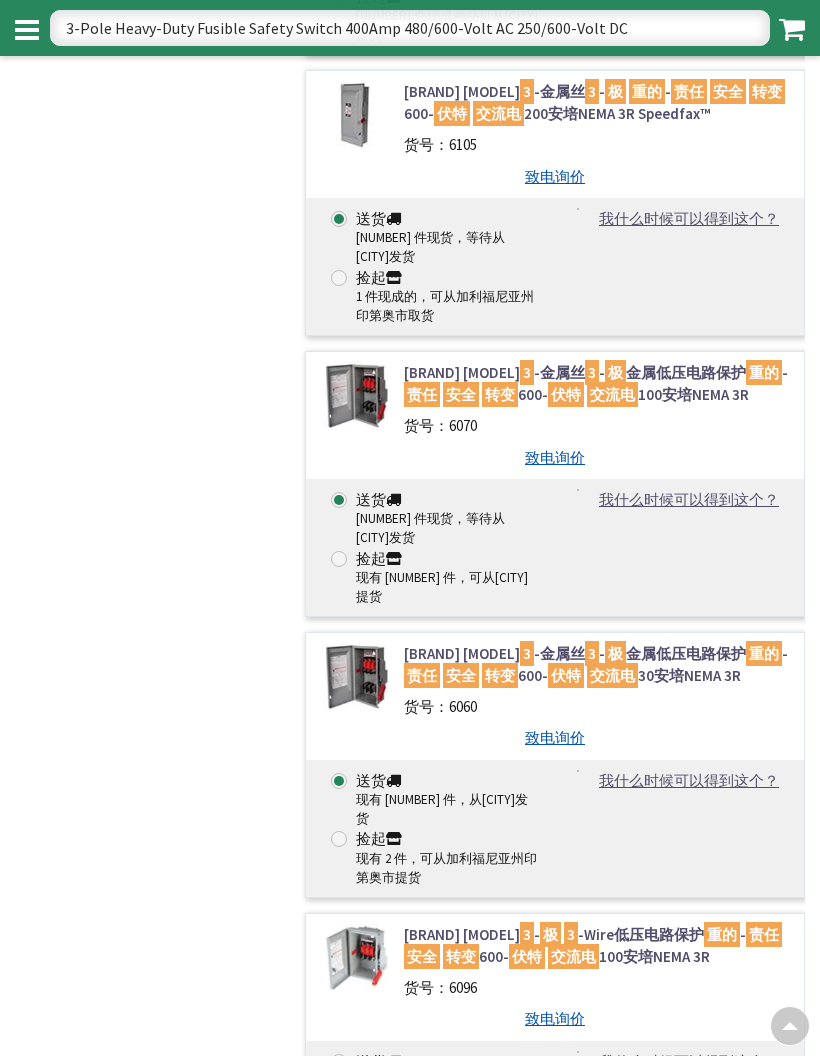 click on "30安培NEMA 3R" at bounding box center [689, 675] 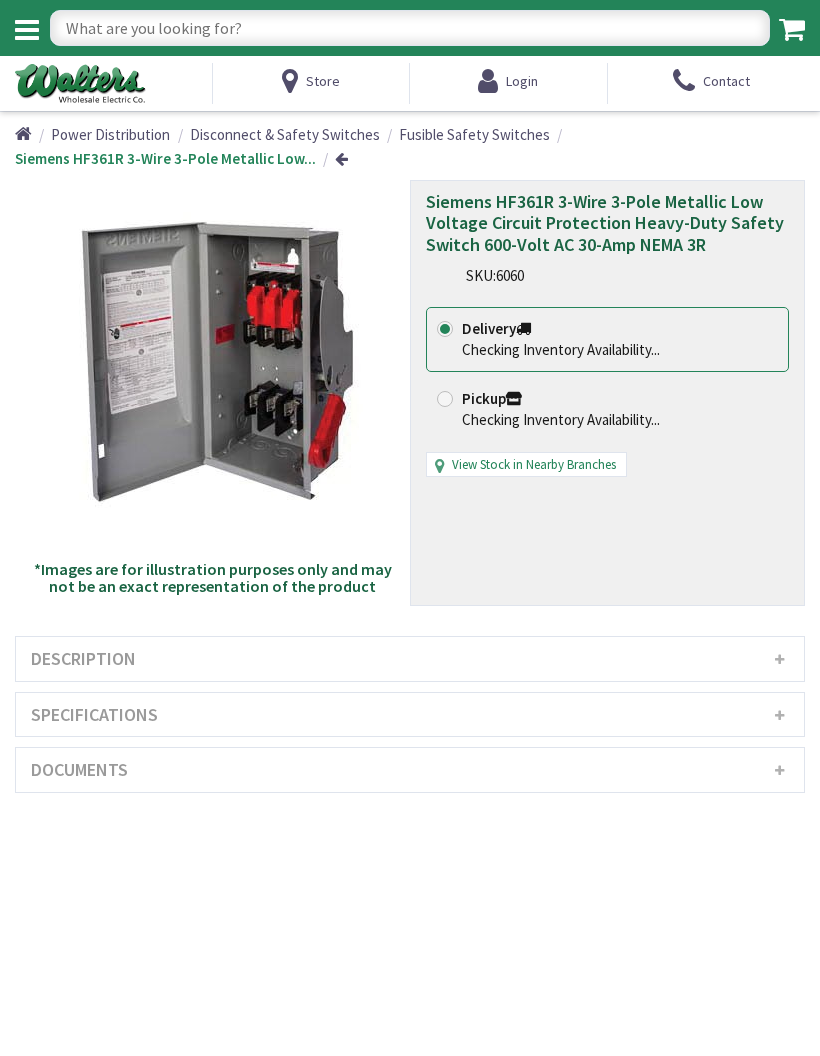 scroll, scrollTop: 0, scrollLeft: 0, axis: both 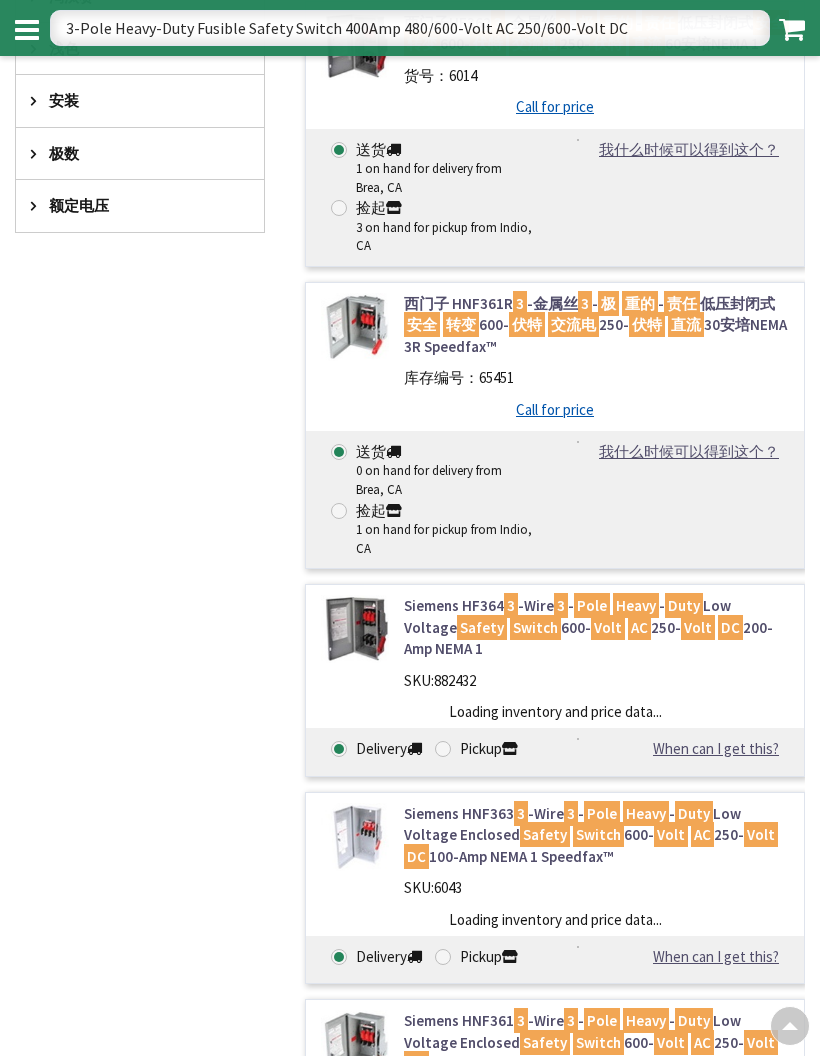click on "SKU:  882432" at bounding box center (596, 680) 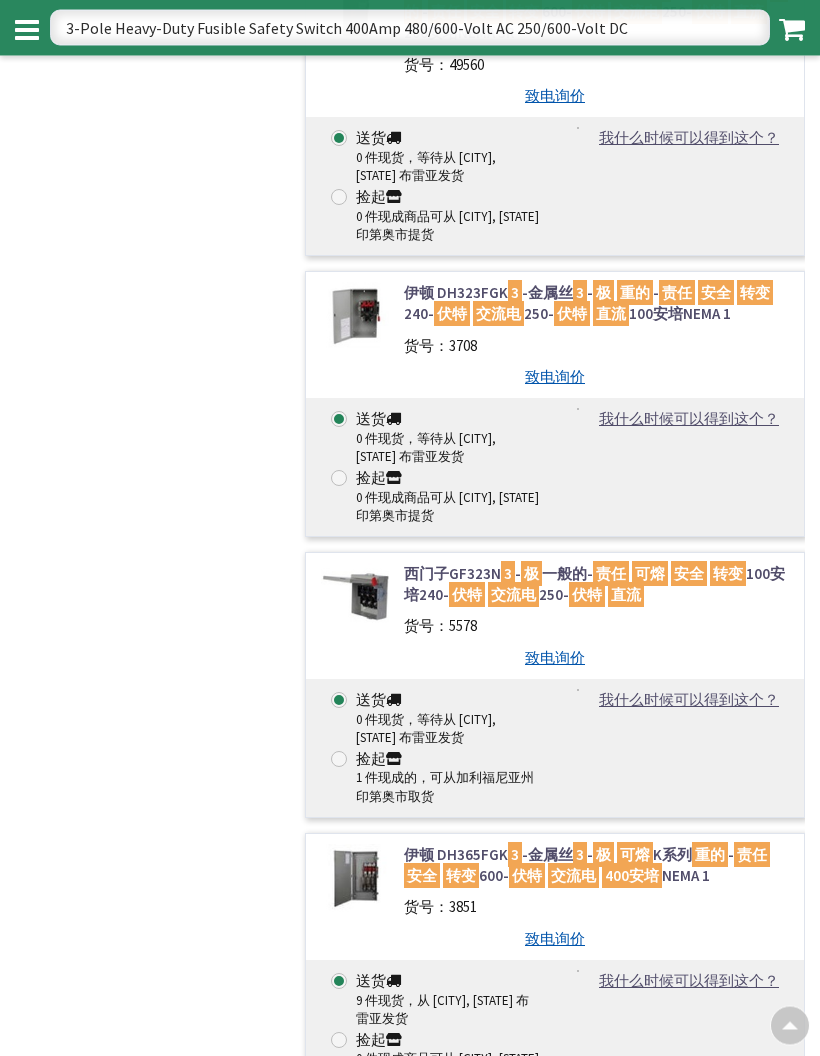 scroll, scrollTop: 4358, scrollLeft: 0, axis: vertical 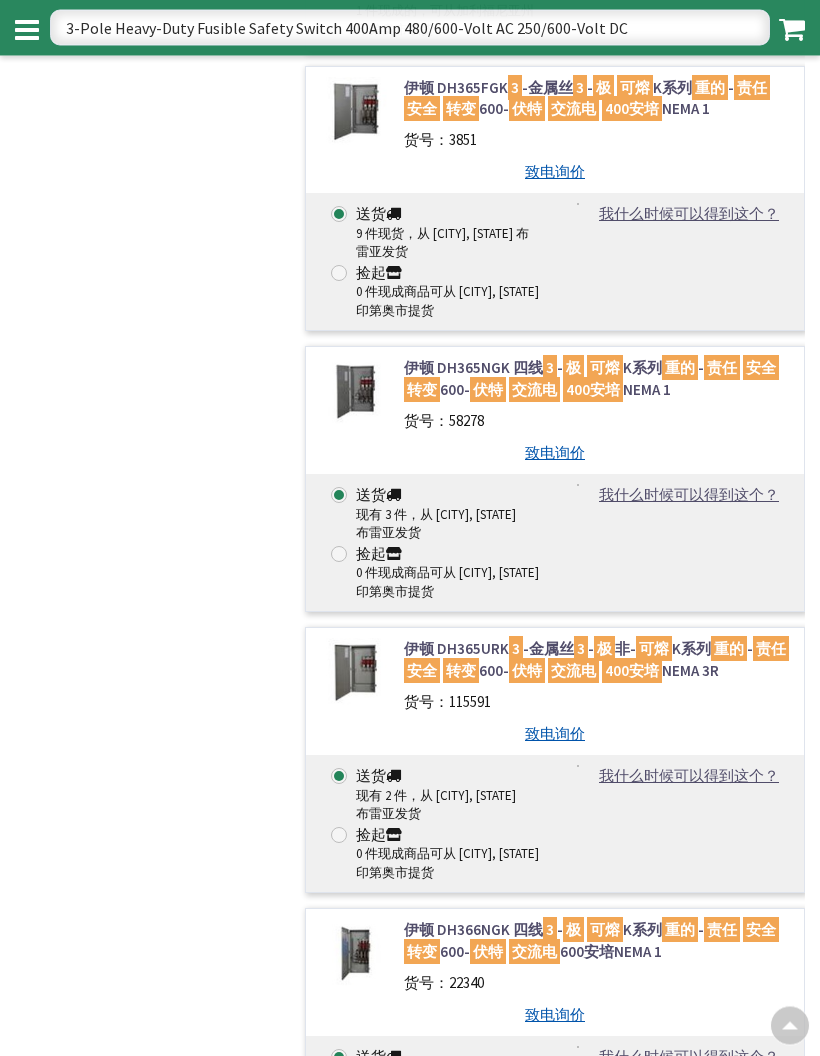 click on "NEMA 3R" at bounding box center [690, 671] 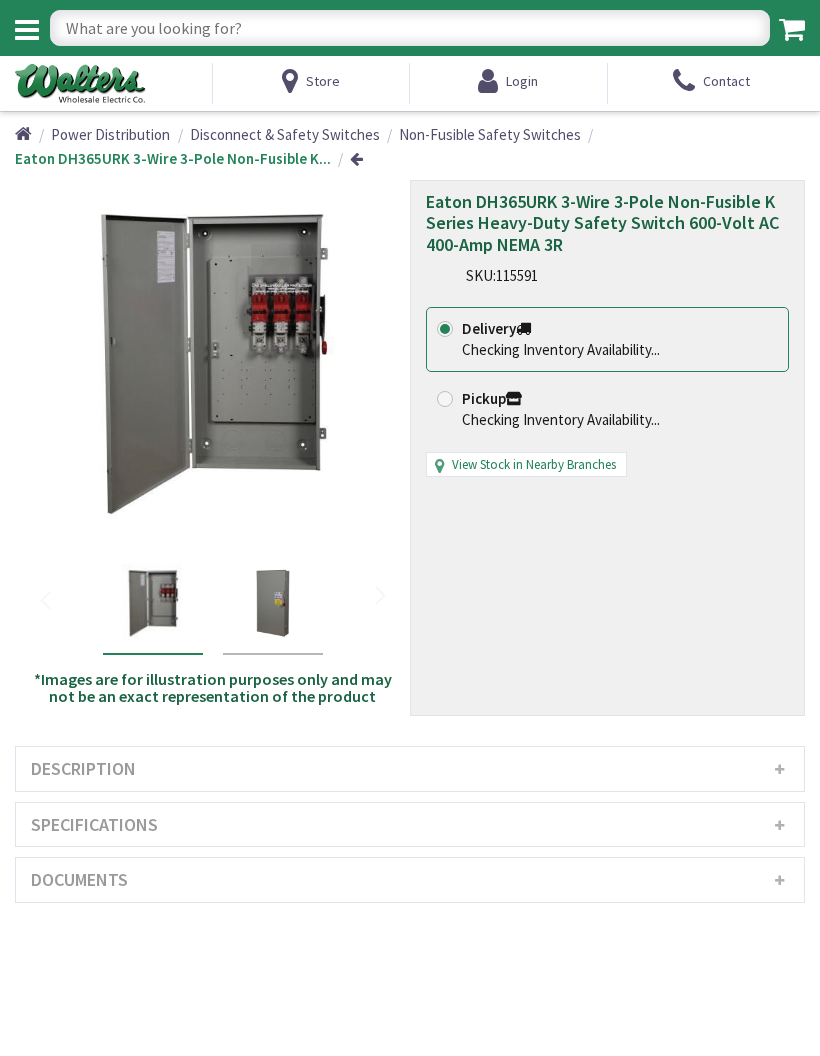 scroll, scrollTop: 0, scrollLeft: 0, axis: both 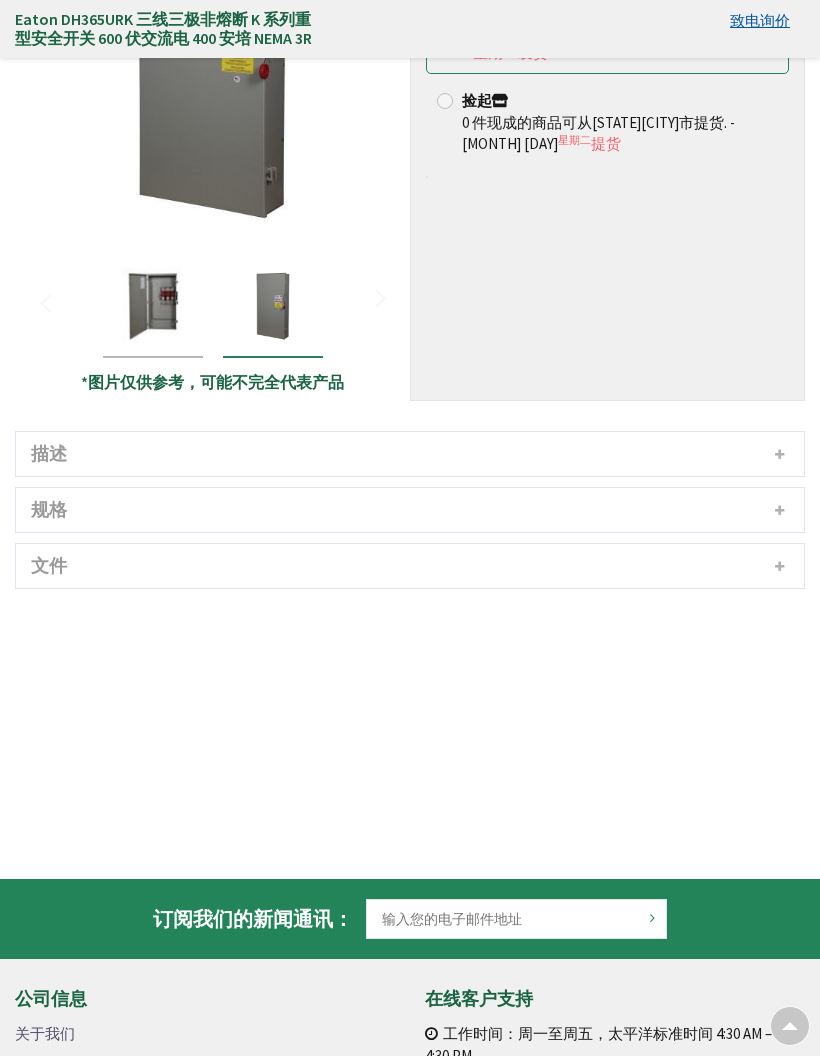 click on "规格" at bounding box center (410, 510) 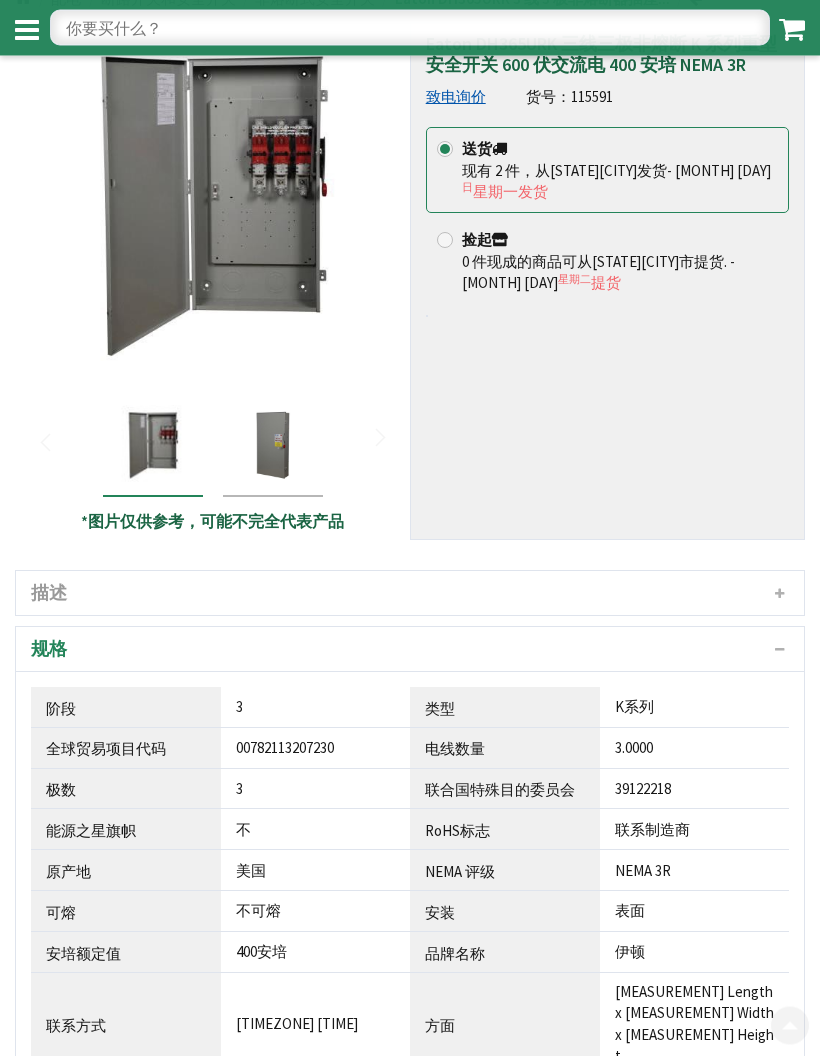 scroll, scrollTop: 147, scrollLeft: 0, axis: vertical 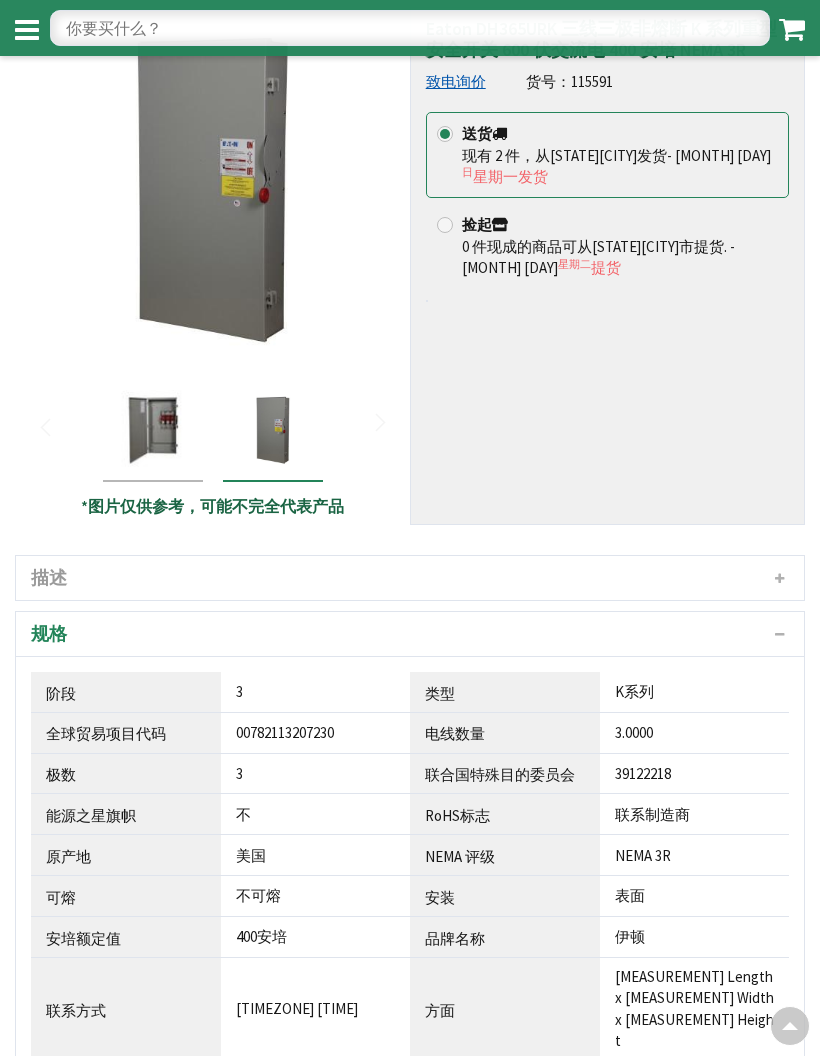 click at bounding box center (273, 430) 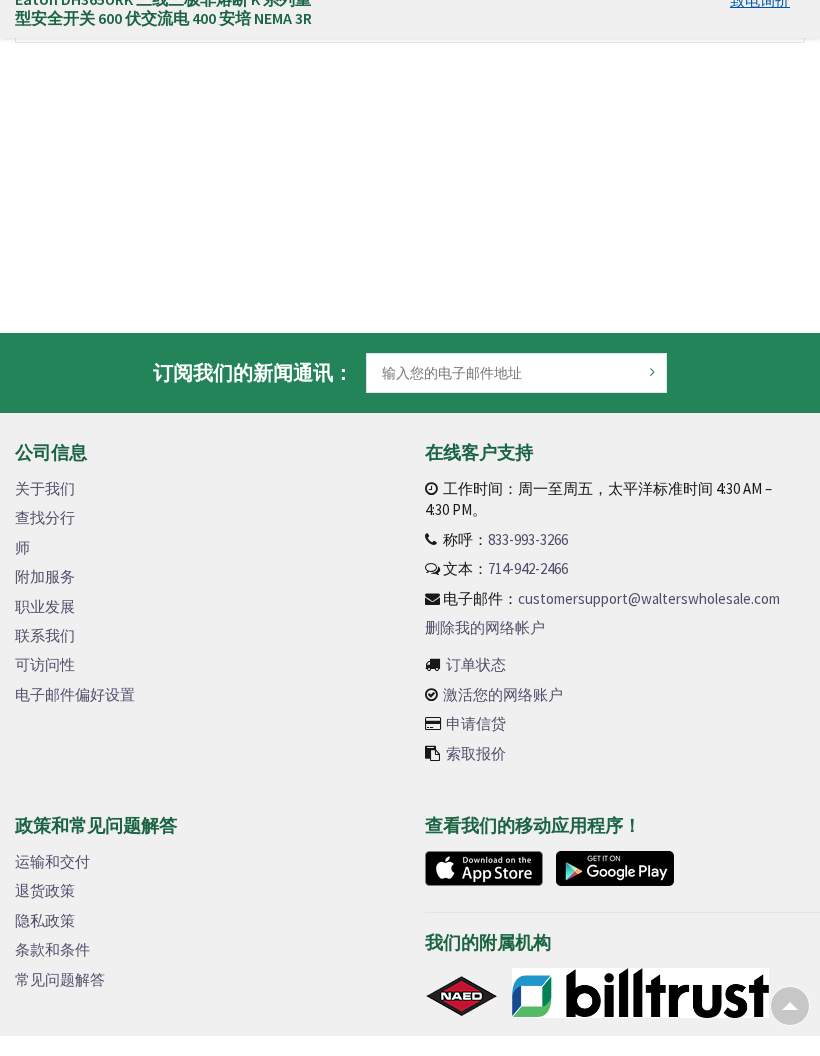 scroll, scrollTop: 1603, scrollLeft: 0, axis: vertical 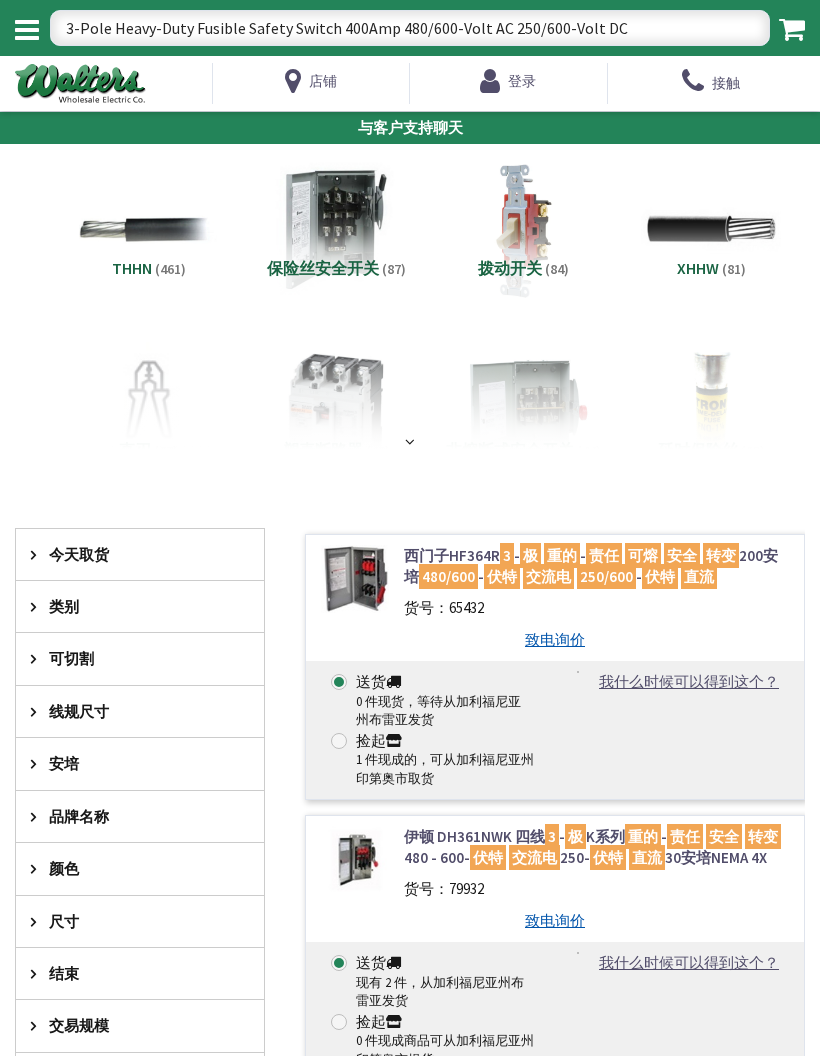 click on "类别" at bounding box center (130, 606) 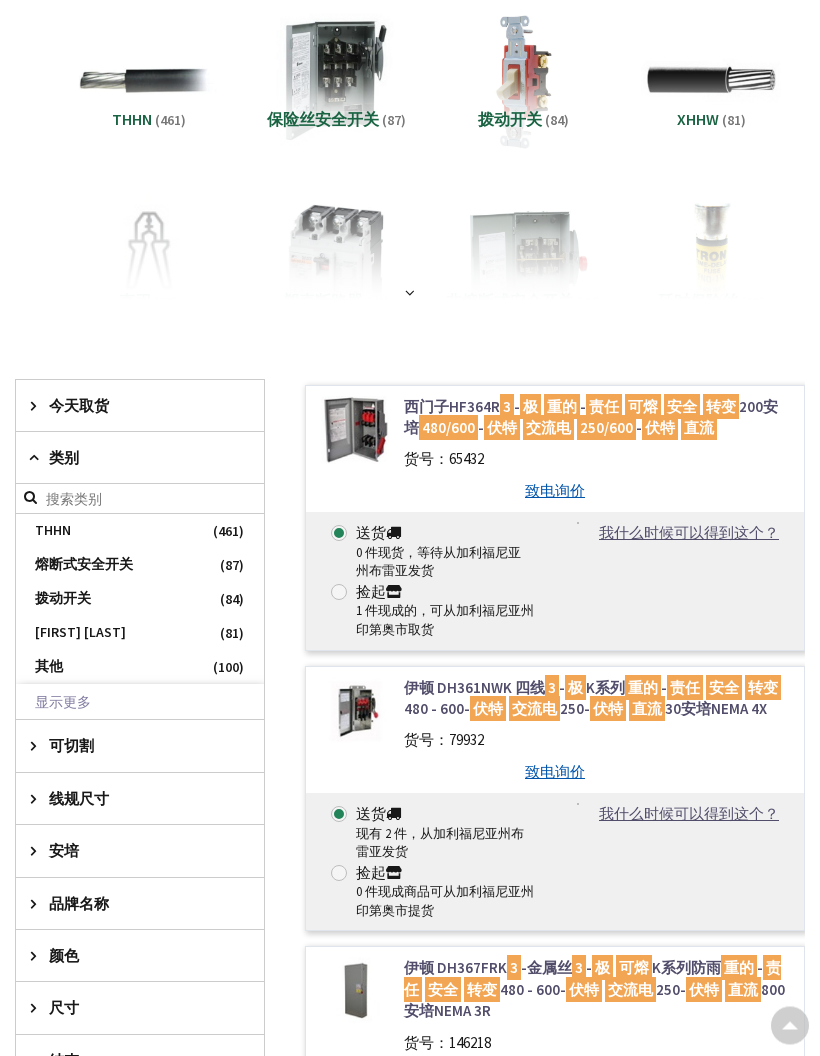 scroll, scrollTop: 0, scrollLeft: 0, axis: both 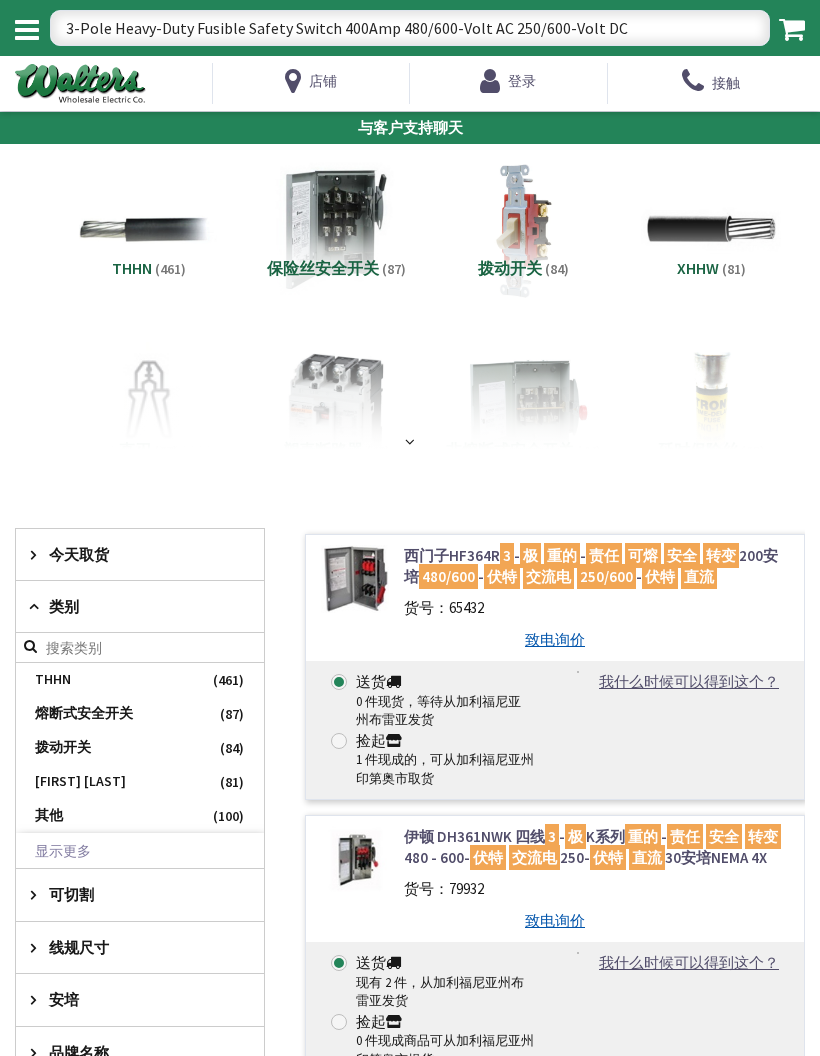 click at bounding box center (410, 441) 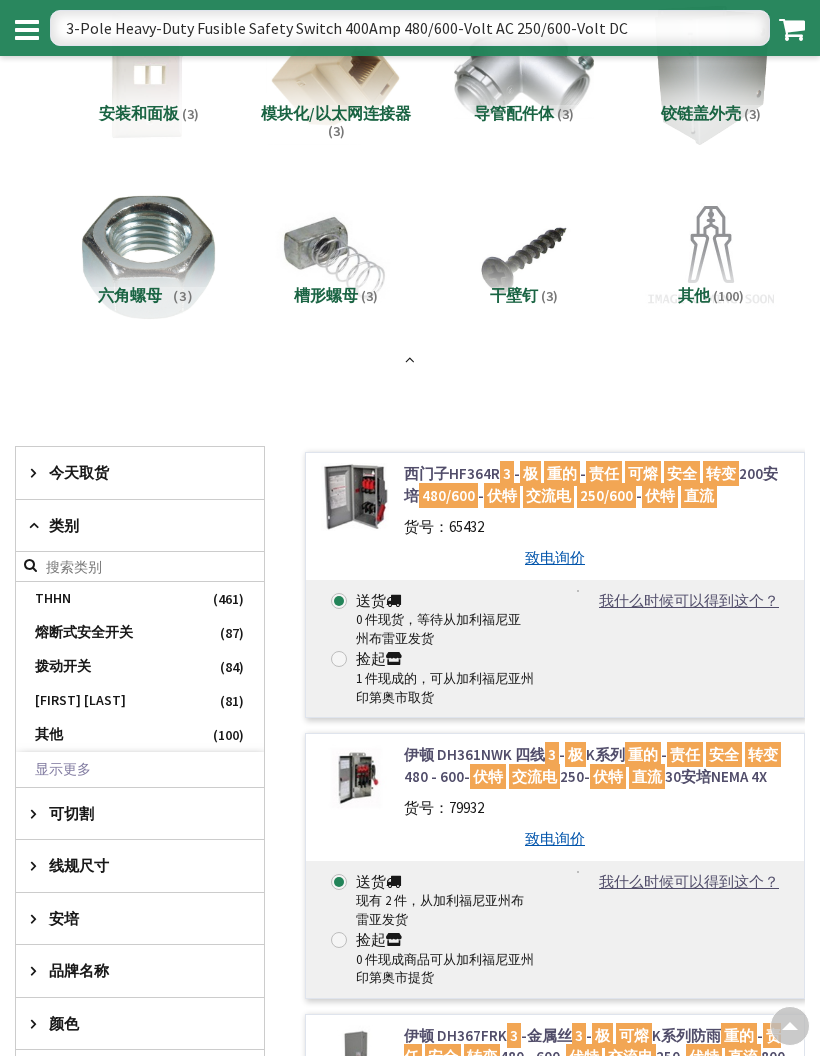 scroll, scrollTop: 4302, scrollLeft: 0, axis: vertical 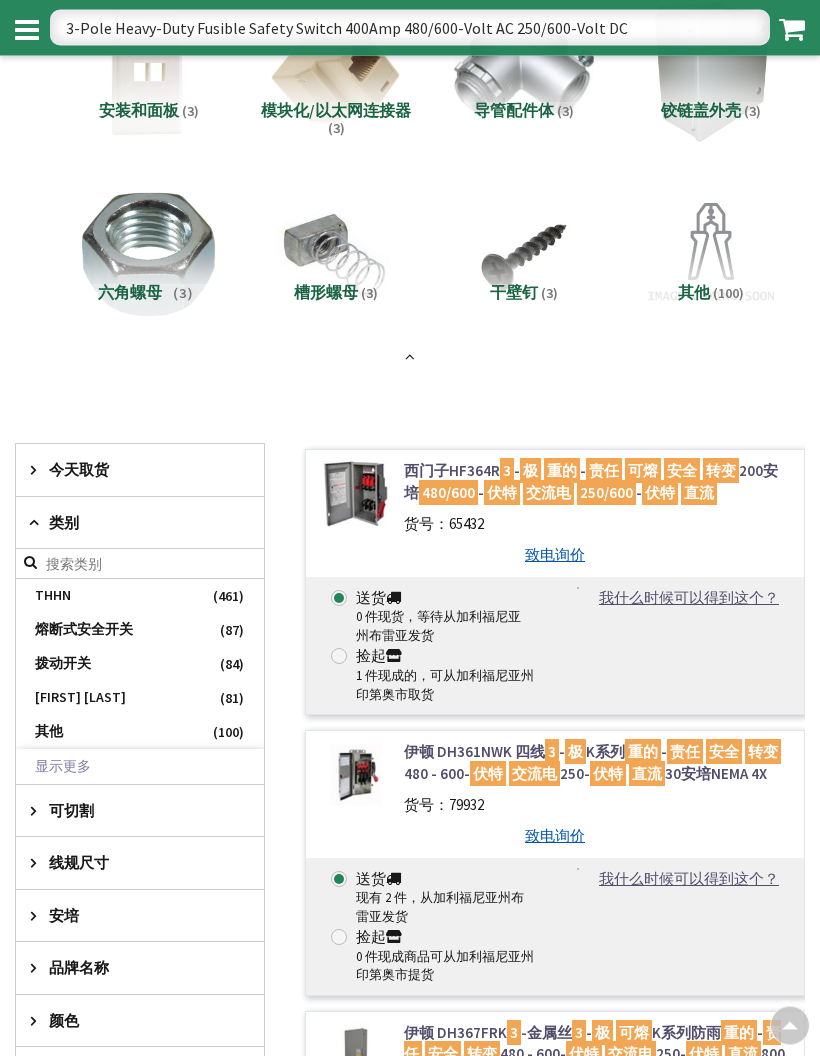 click on "类别" at bounding box center (140, 524) 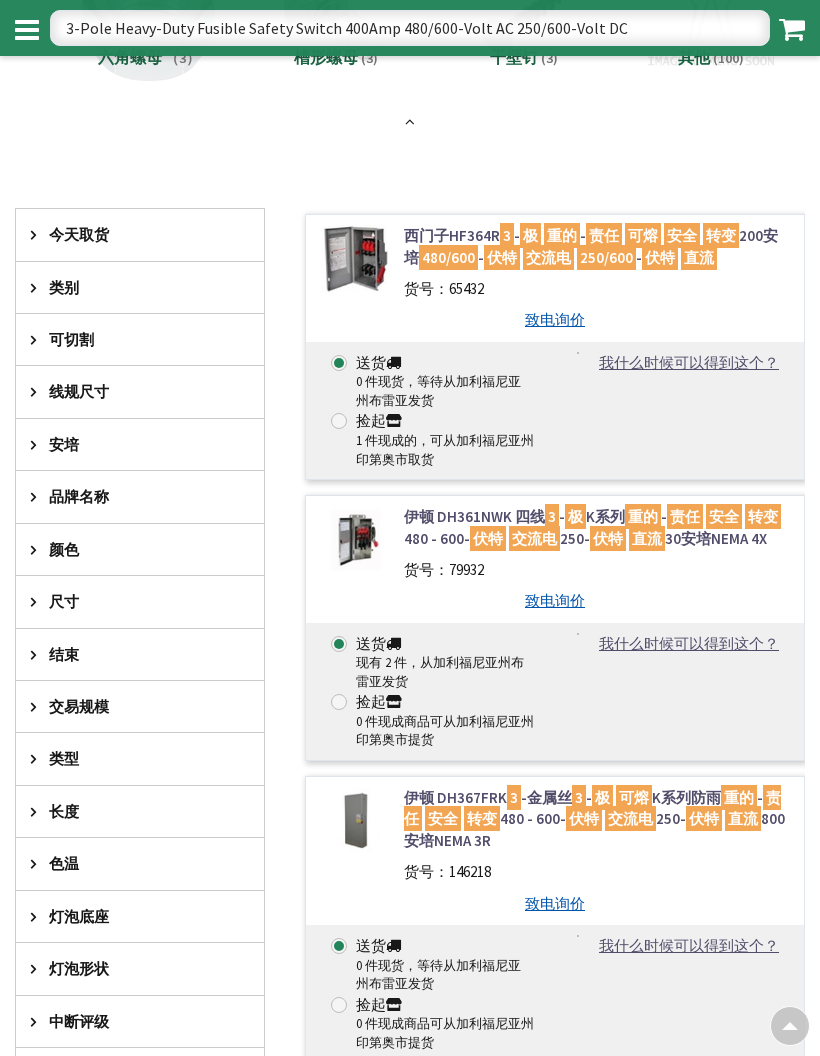 scroll, scrollTop: 4540, scrollLeft: 0, axis: vertical 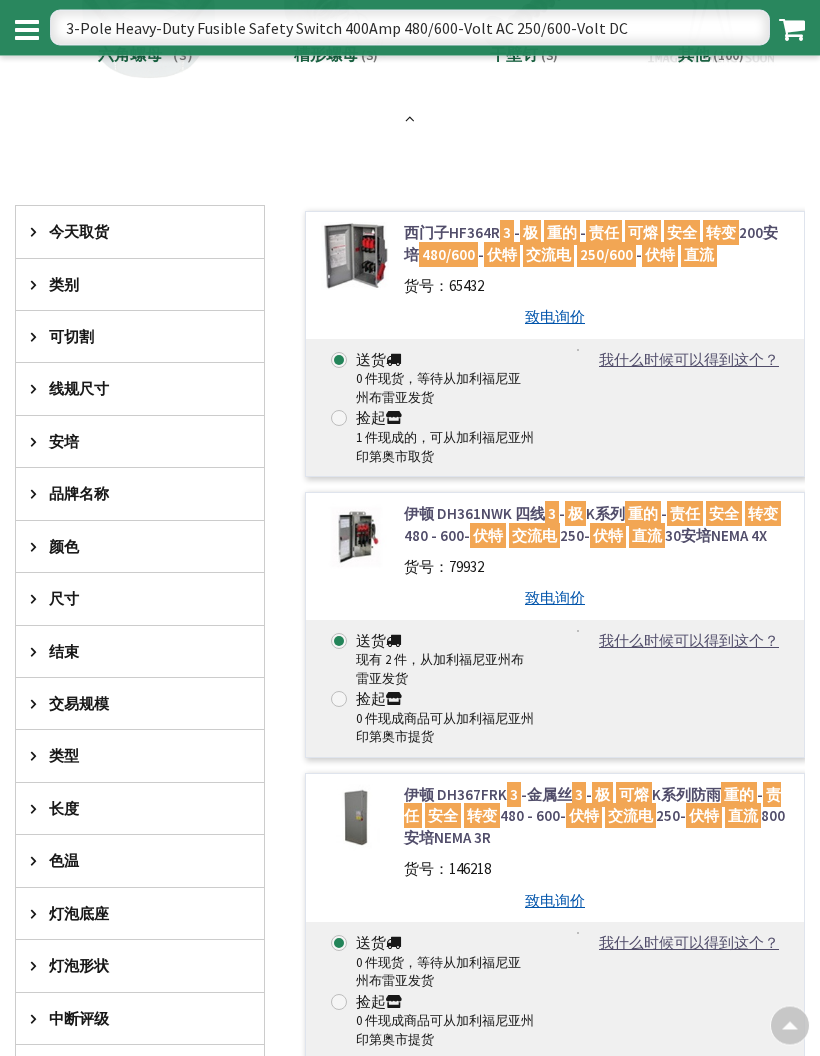 click on "安培" at bounding box center (140, 442) 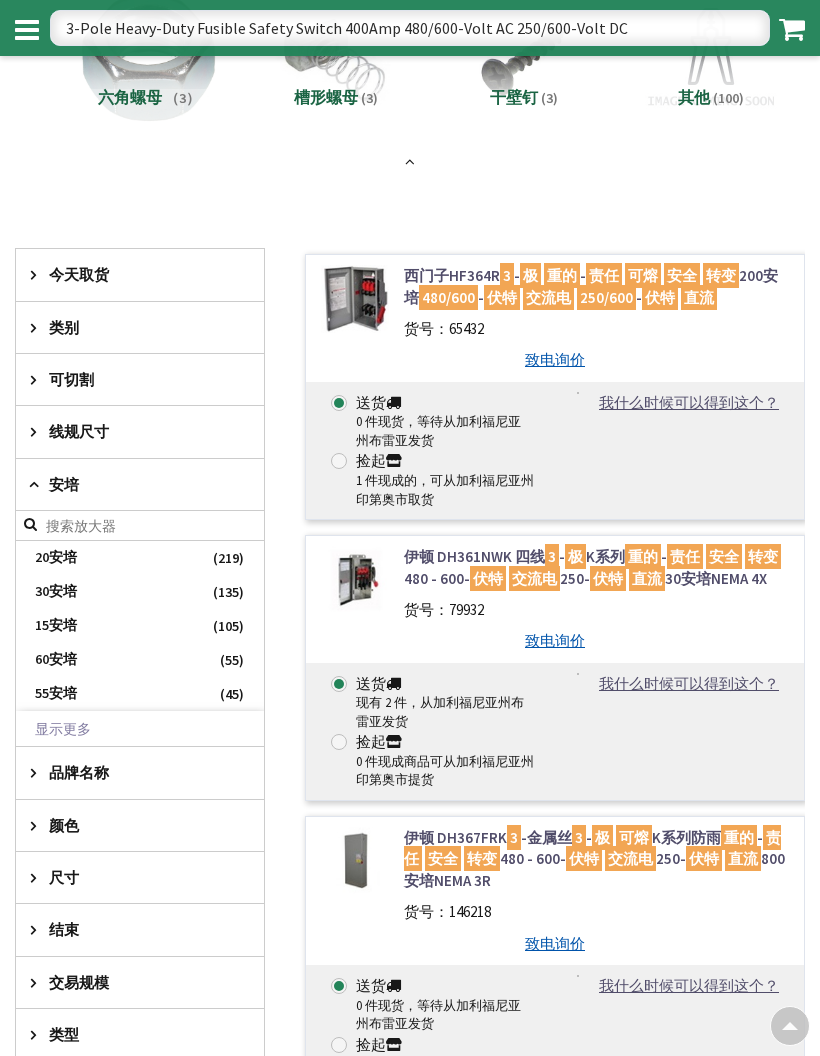 scroll, scrollTop: 4506, scrollLeft: 0, axis: vertical 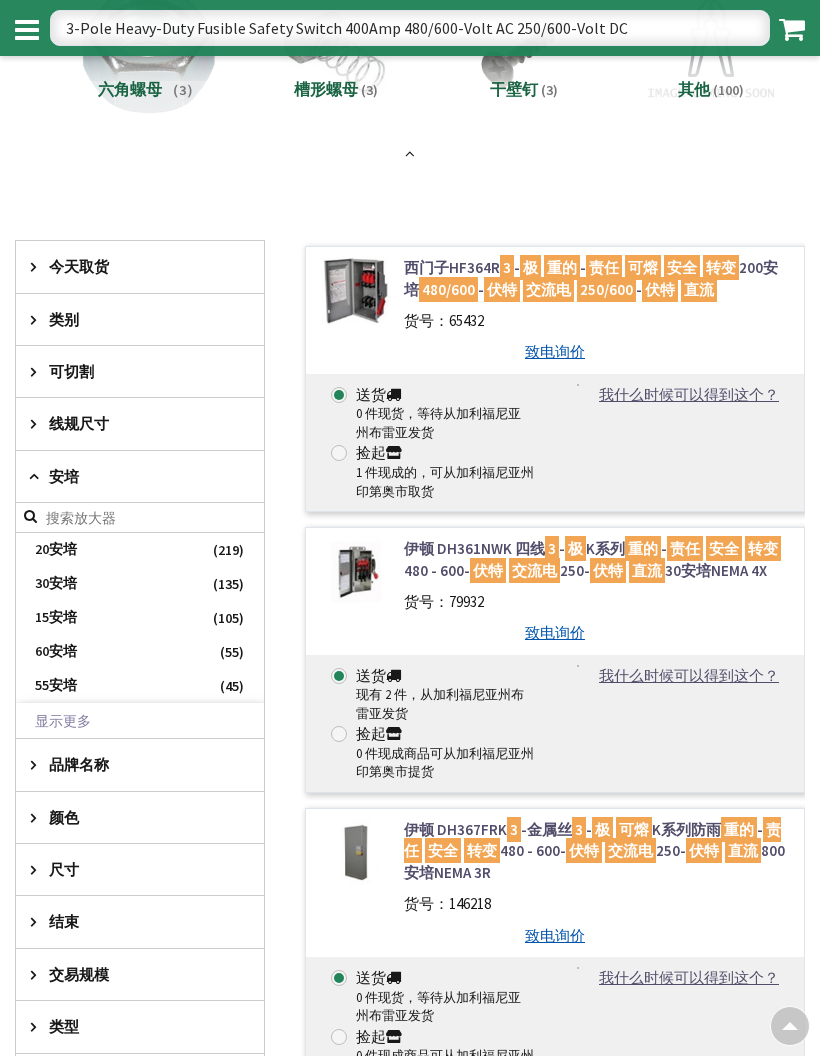 click on "查看子类别
THHN
(461)
保险丝安全开关
(87)
拨动开关
(84)
XHHW
(81)" at bounding box center (410, -598) 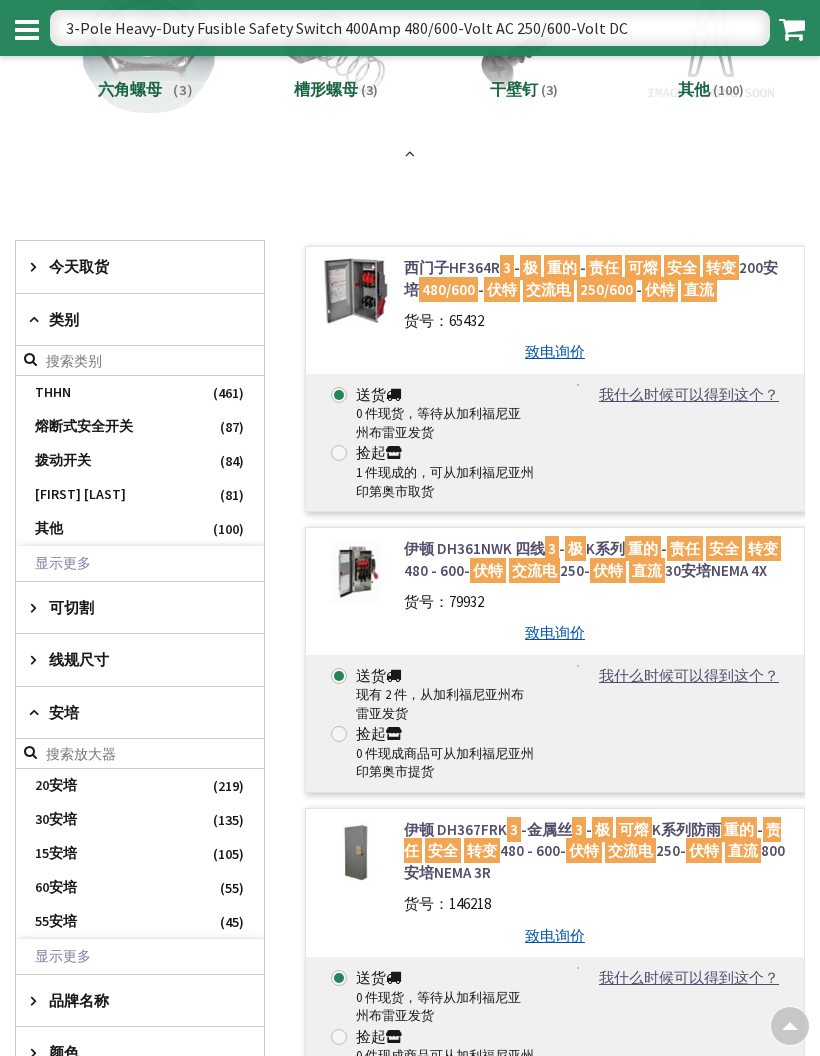 click on "熔断式安全开关" at bounding box center [84, 426] 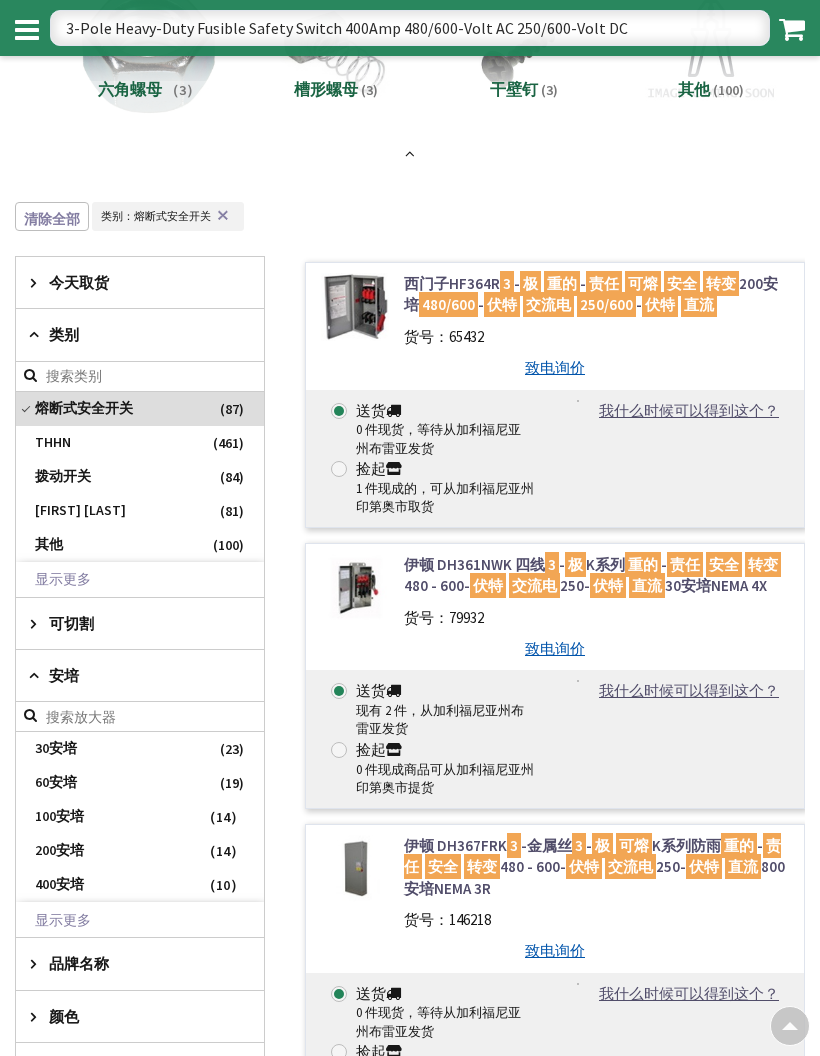 scroll, scrollTop: 4492, scrollLeft: 0, axis: vertical 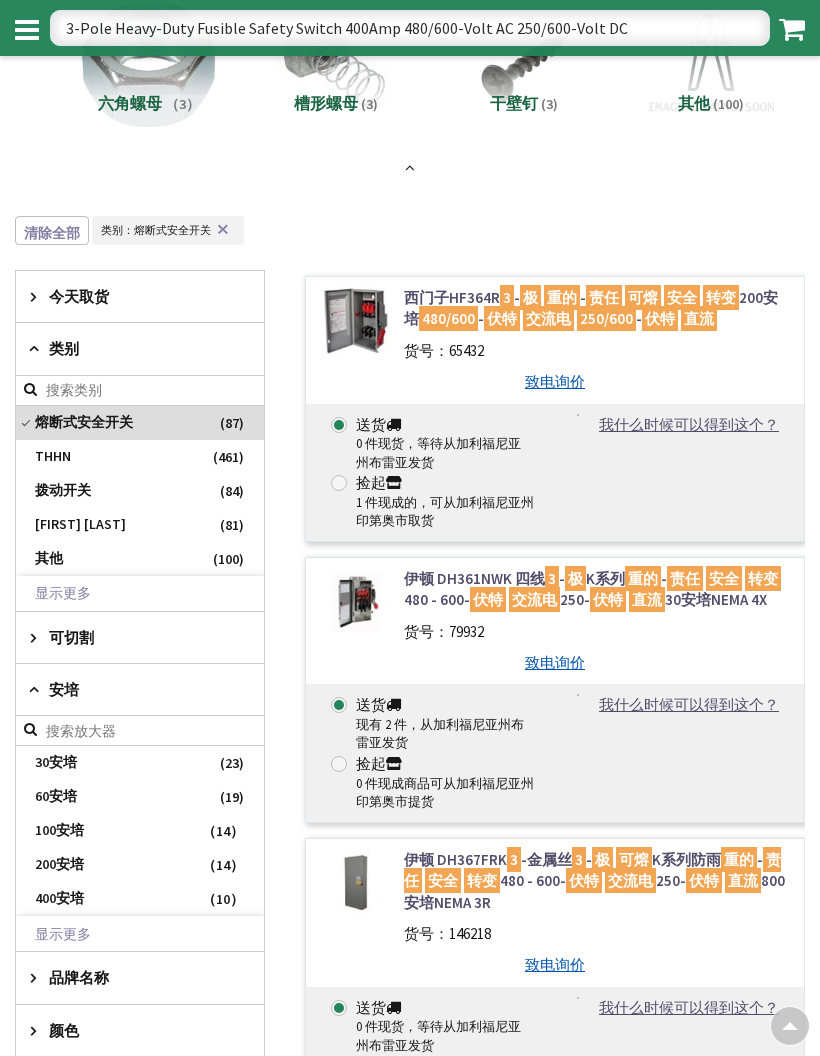 click on "拨动开关" at bounding box center [63, 490] 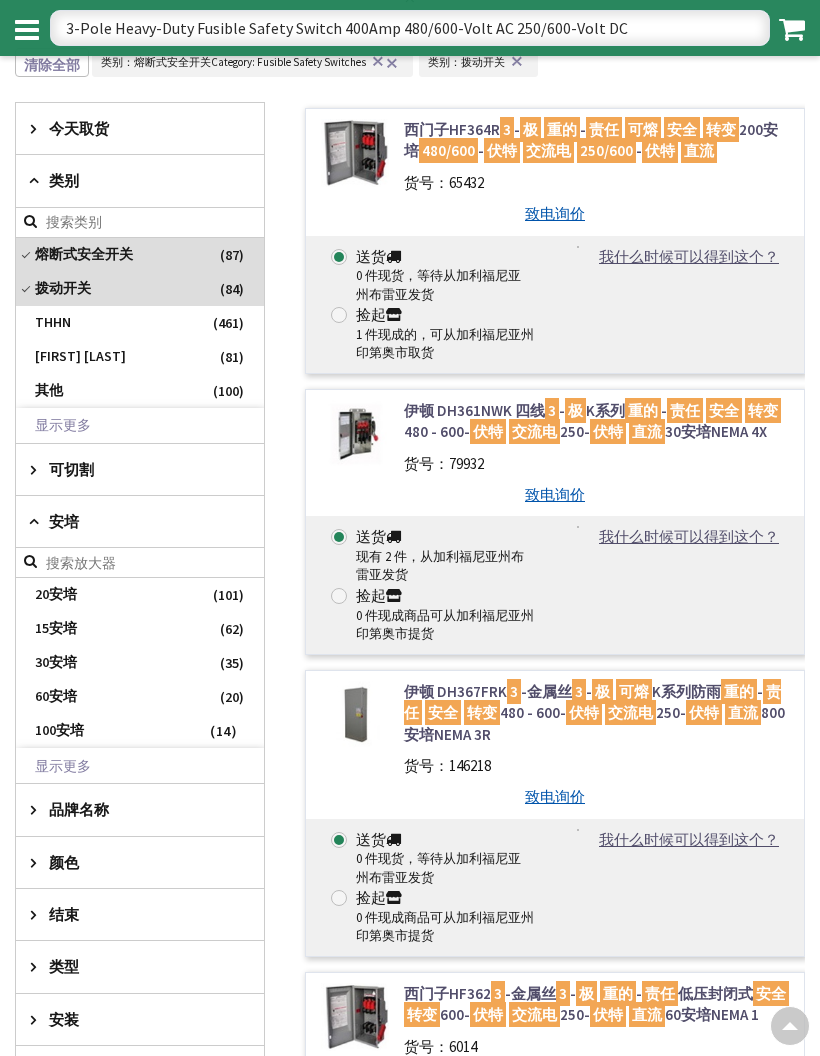 scroll, scrollTop: 4628, scrollLeft: 0, axis: vertical 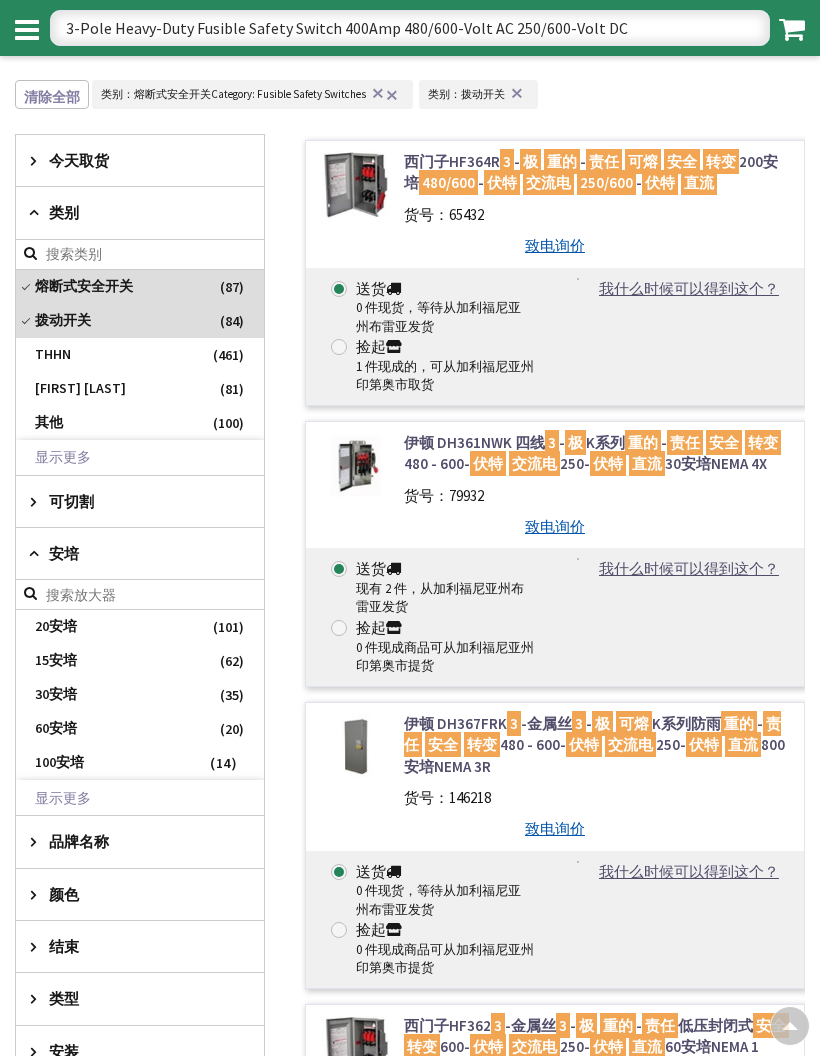 click on "[LAST]" at bounding box center (80, 388) 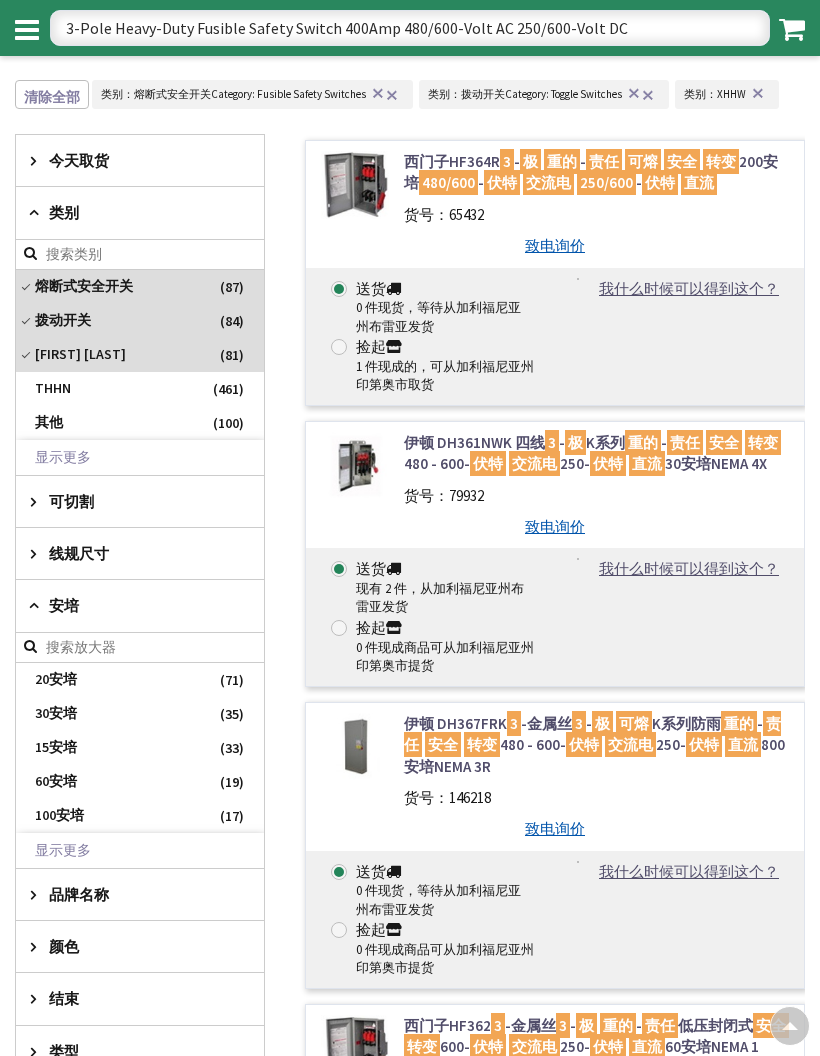 click on "其他" at bounding box center (49, 422) 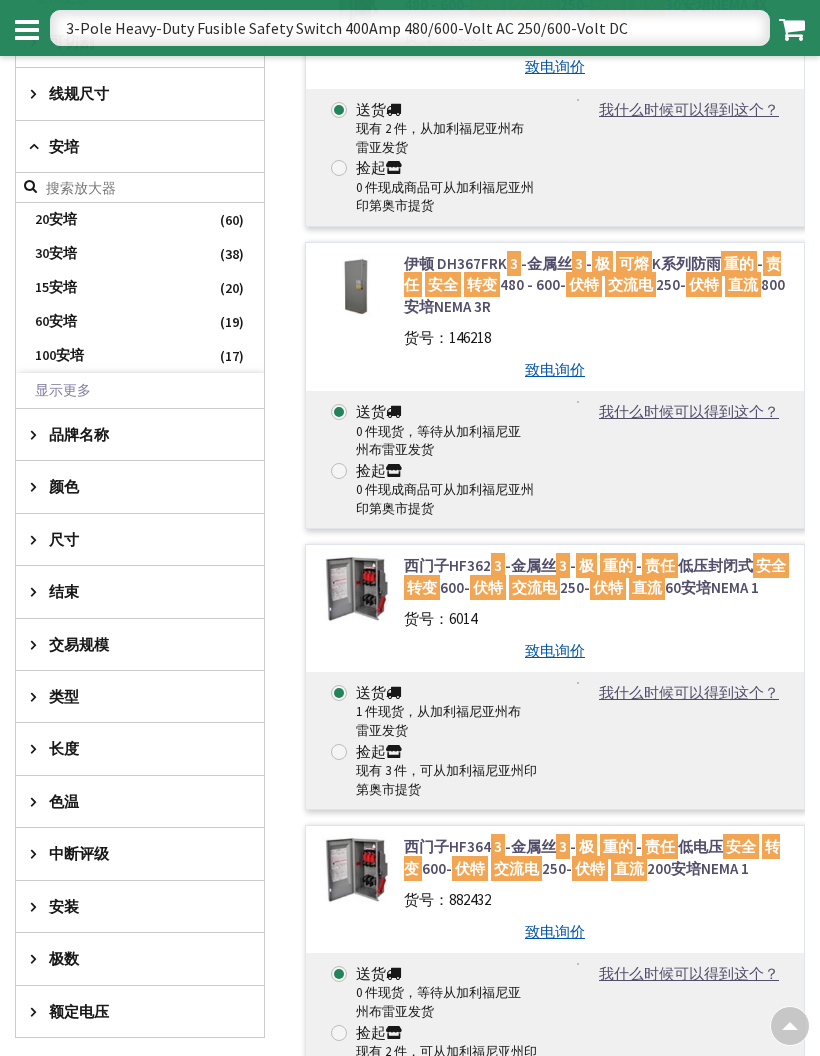 scroll, scrollTop: 5163, scrollLeft: 0, axis: vertical 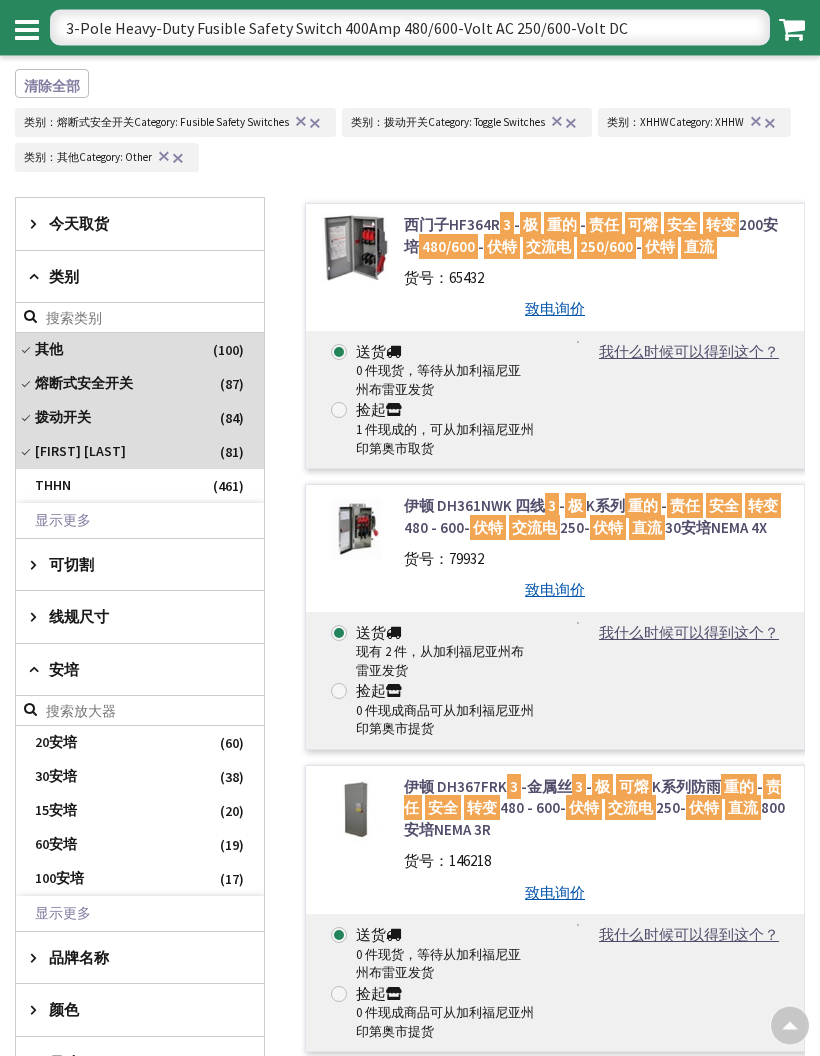 click at bounding box center [38, 277] 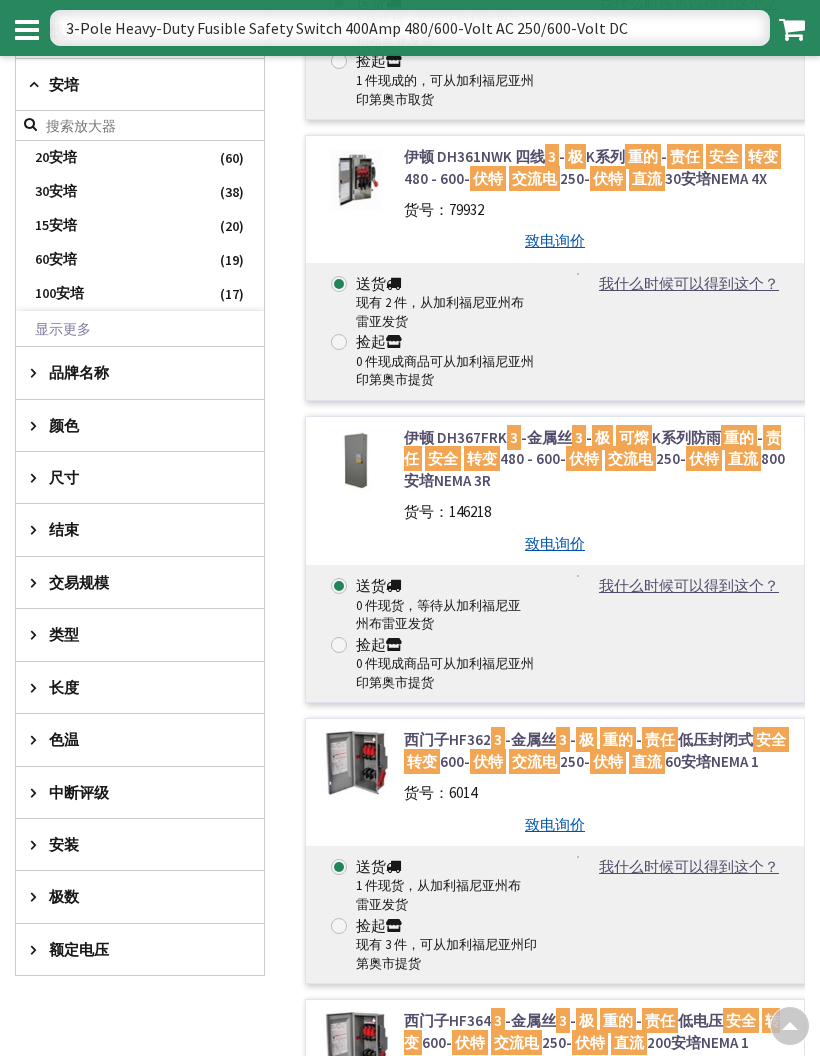 scroll, scrollTop: 4978, scrollLeft: 0, axis: vertical 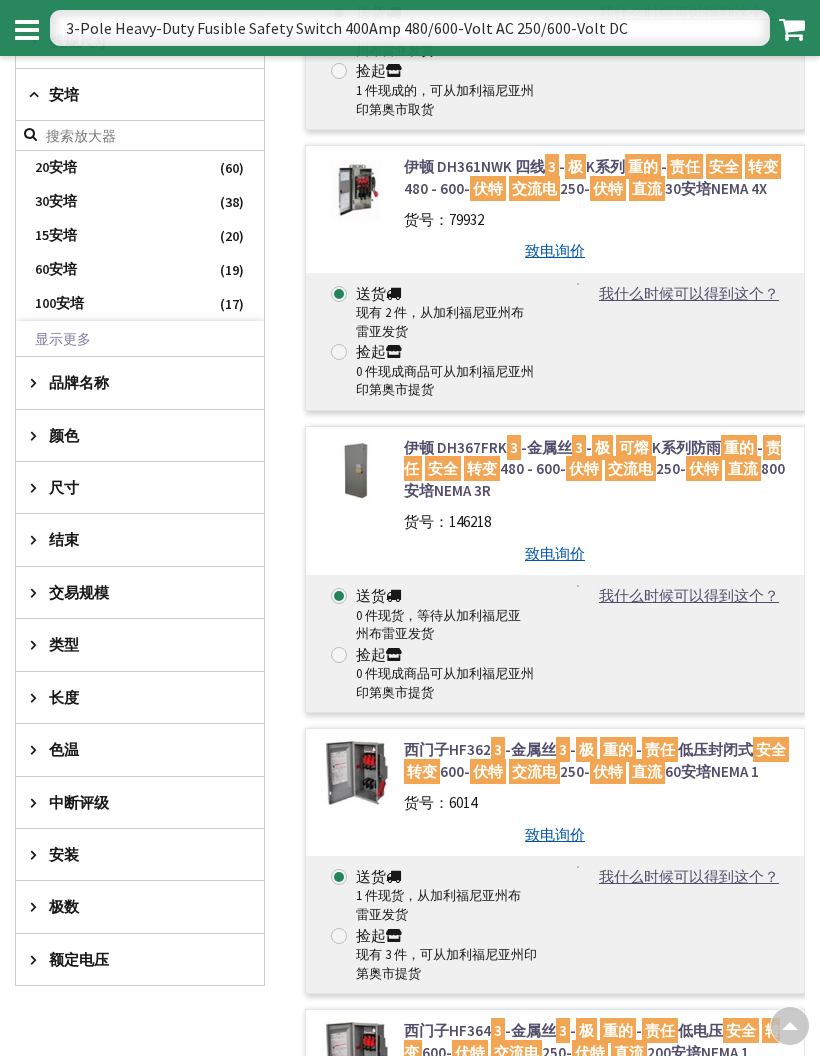 click on "显示更多" at bounding box center (63, 338) 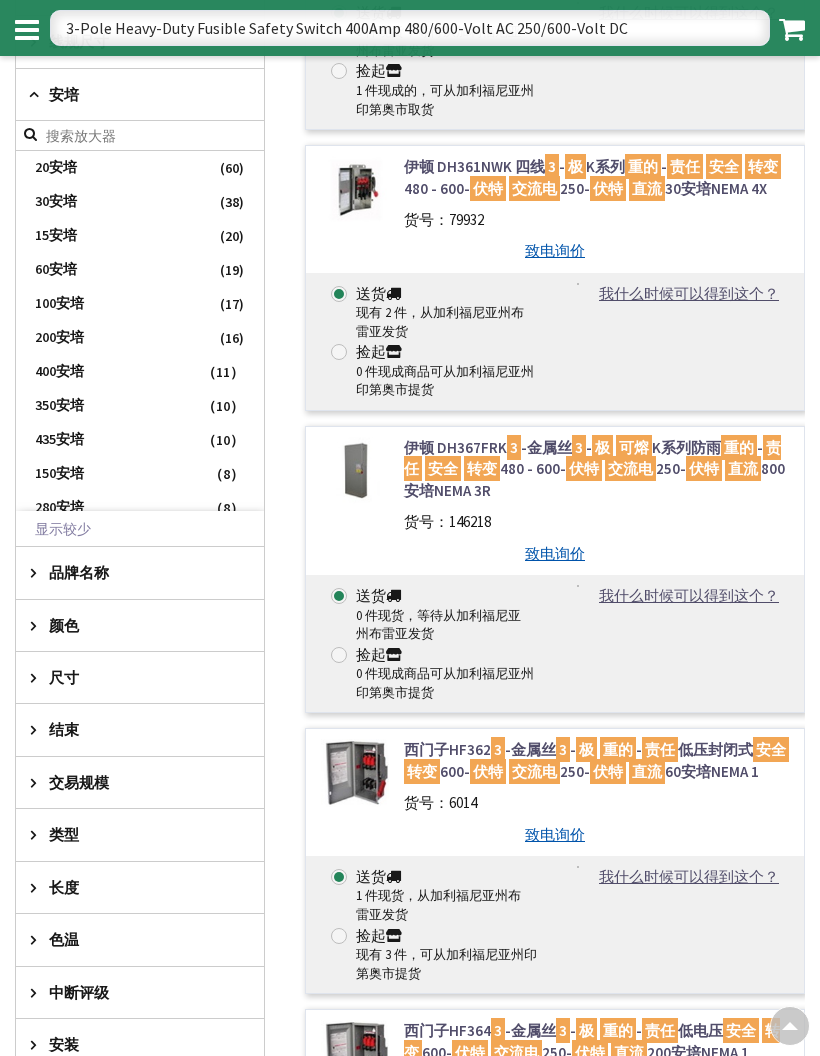 click on "400安培" at bounding box center [59, 371] 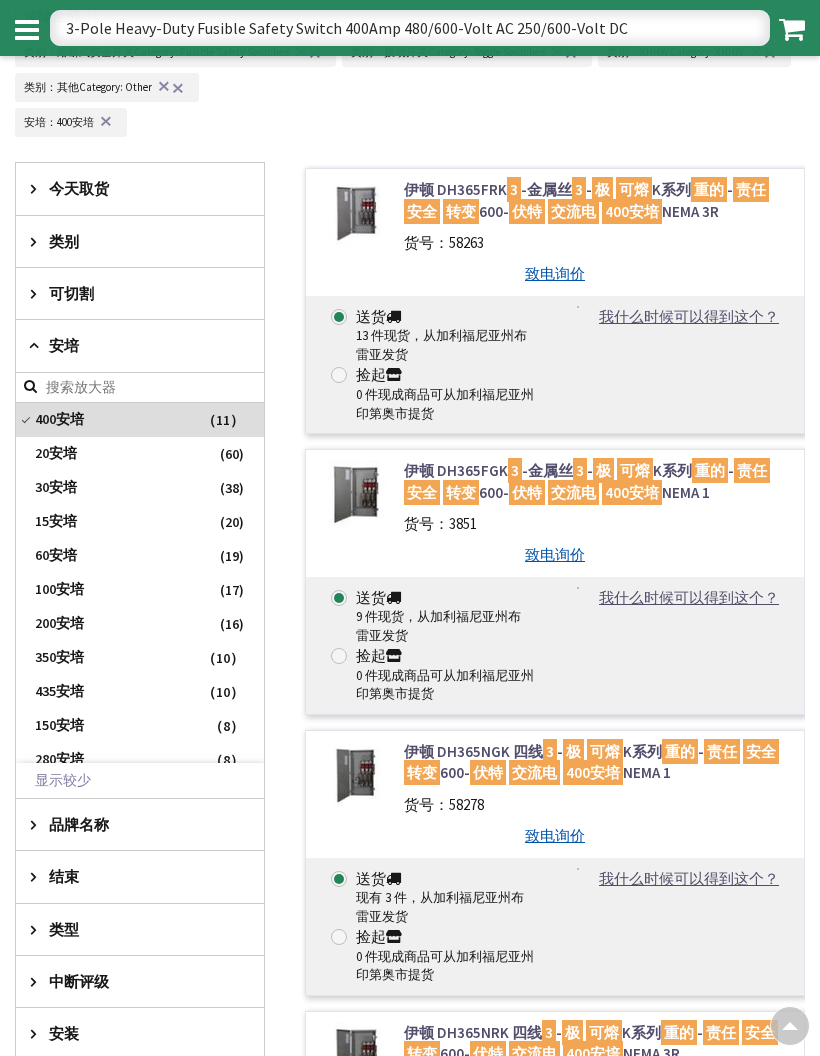 scroll, scrollTop: 1230, scrollLeft: 0, axis: vertical 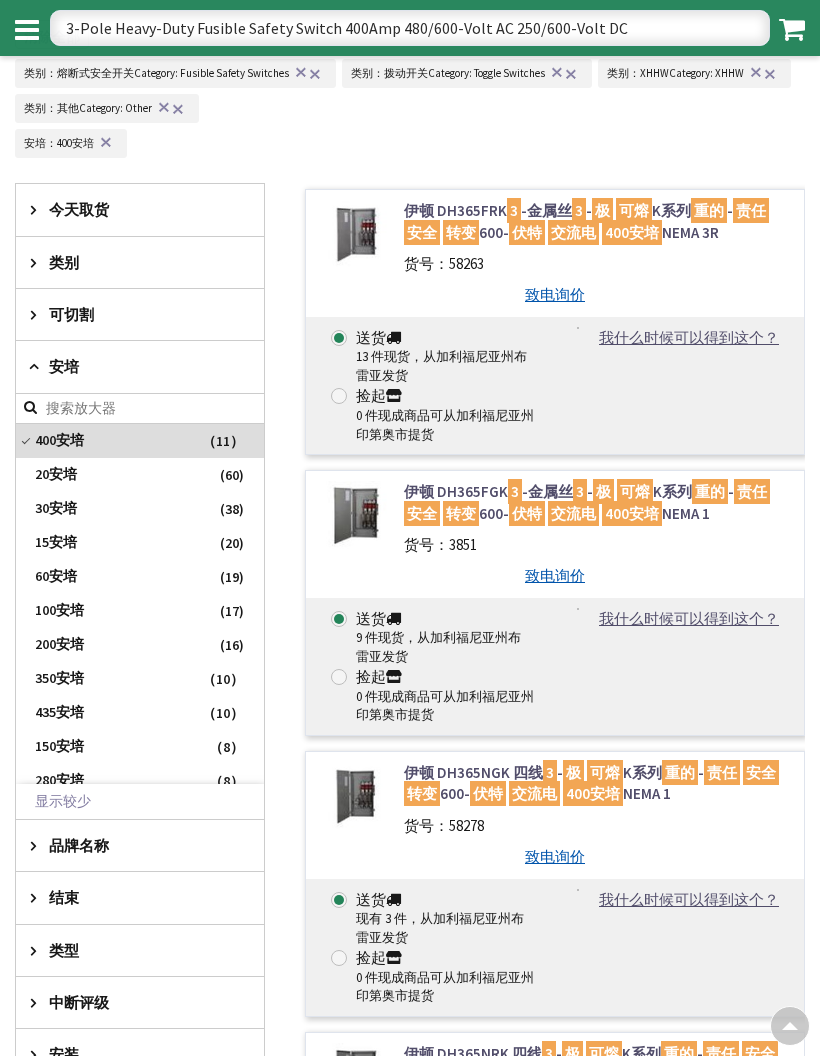 click at bounding box center (140, 409) 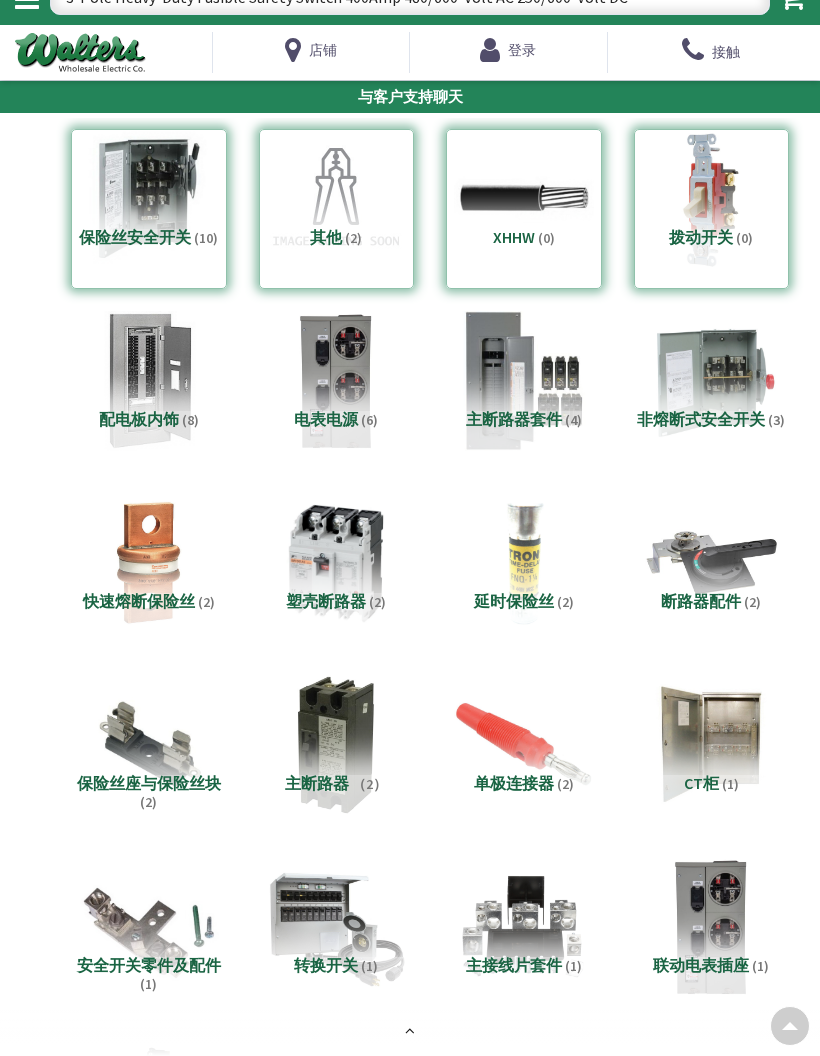 scroll, scrollTop: 0, scrollLeft: 0, axis: both 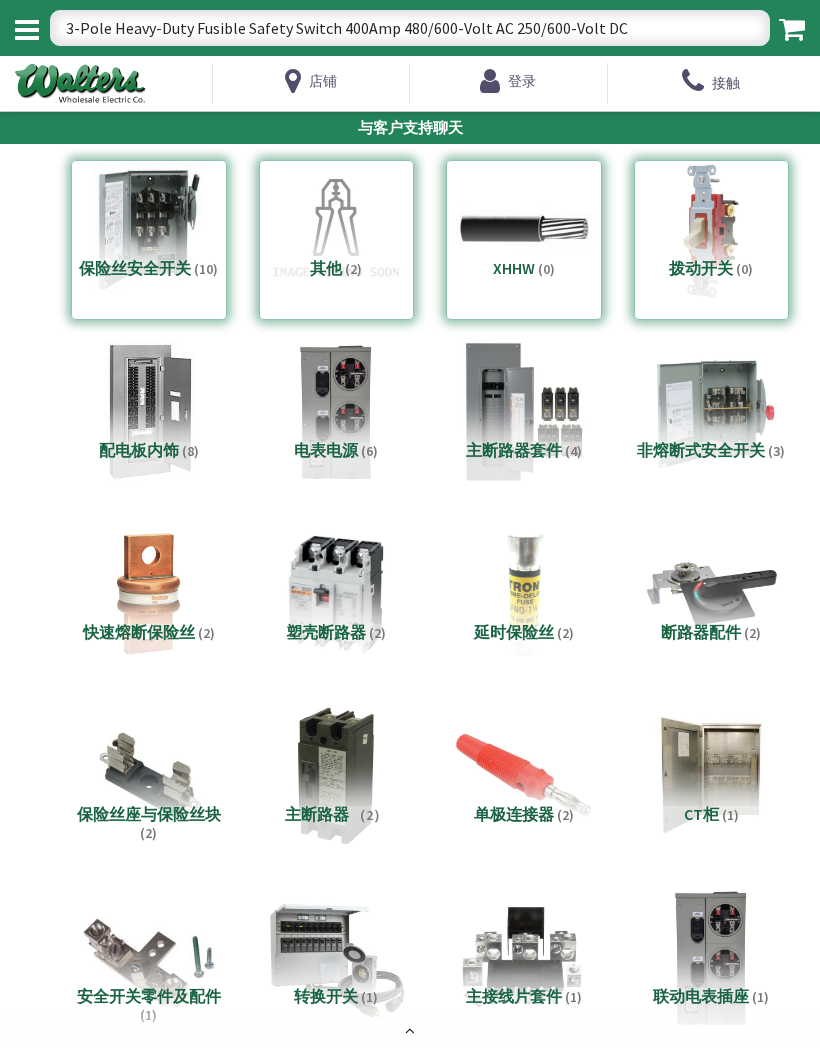 click on "3-Pole Heavy-Duty Fusible Safety Switch 400Amp 480/600-Volt AC 250/600-Volt DC" at bounding box center [410, 28] 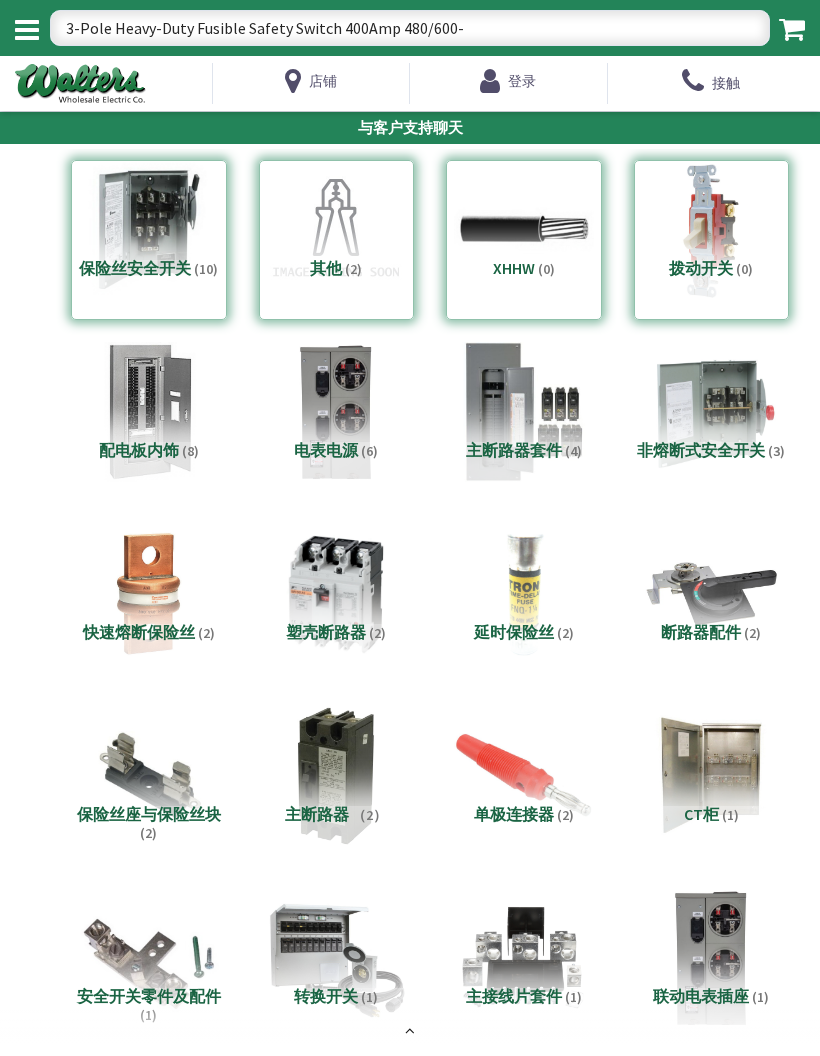 click on "3-Pole Heavy-Duty Fusible Safety Switch 400Amp 480/600-" at bounding box center [410, 28] 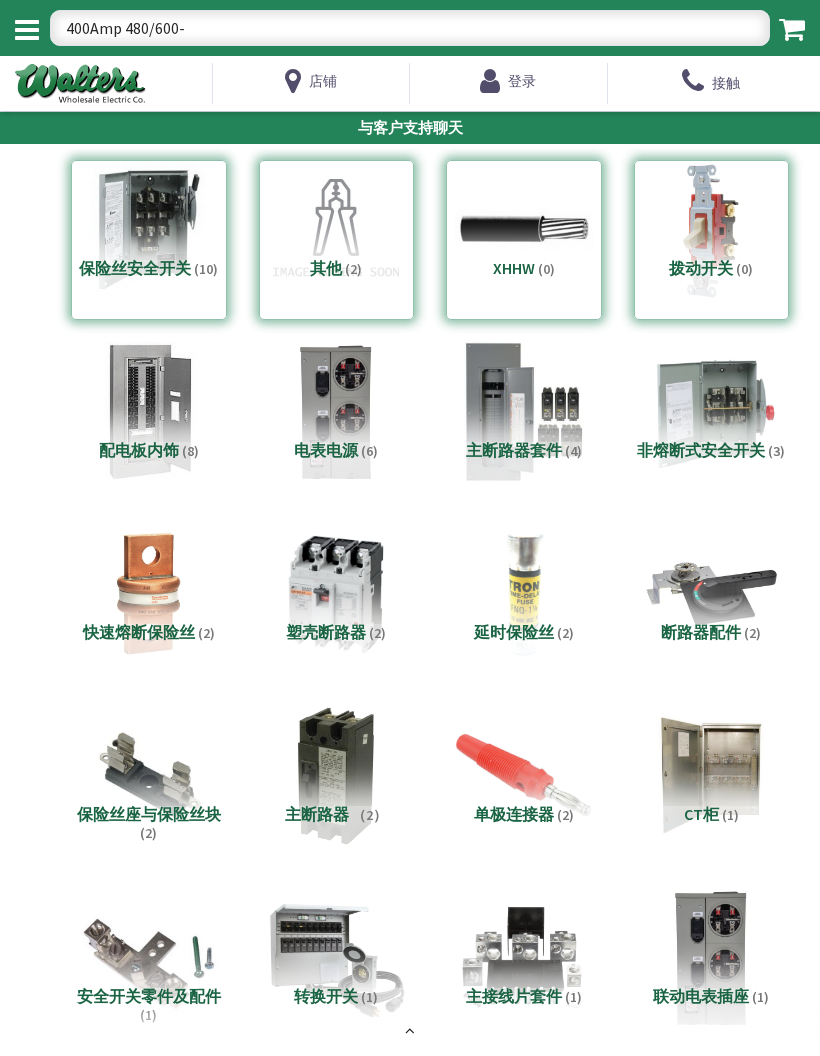 click on "400Amp 480/600-" at bounding box center [410, 28] 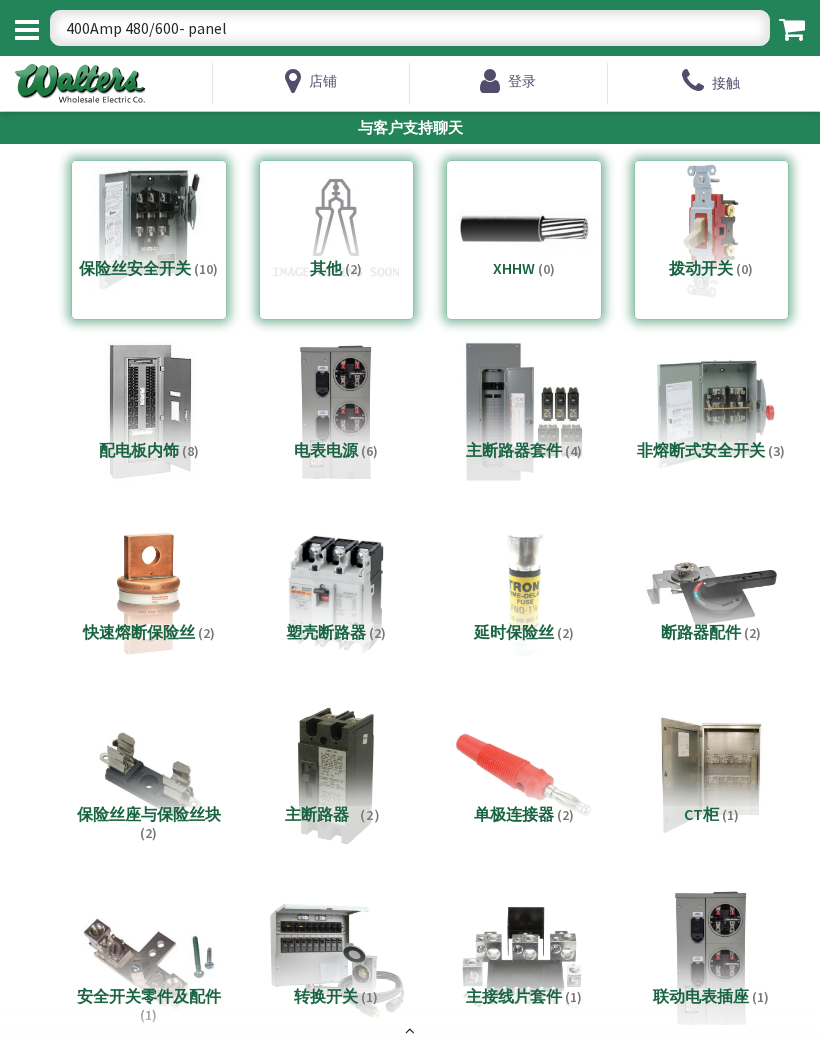 type on "400Amp 480/600- panel" 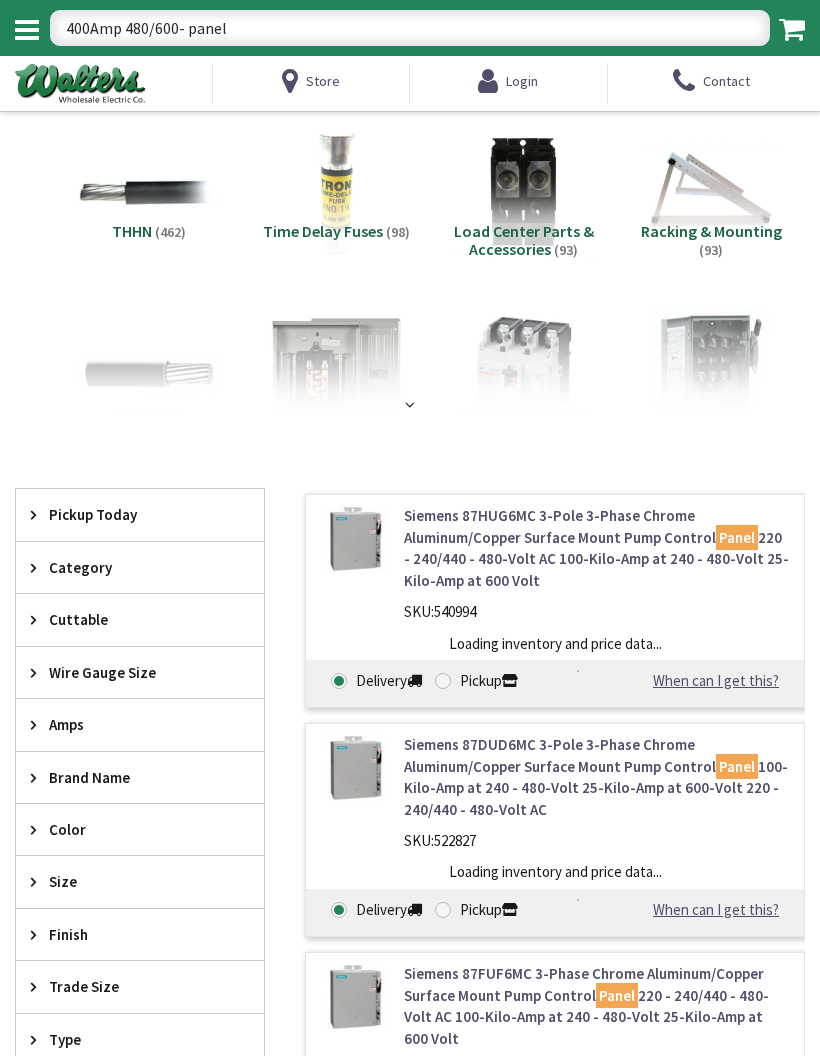scroll, scrollTop: 0, scrollLeft: 0, axis: both 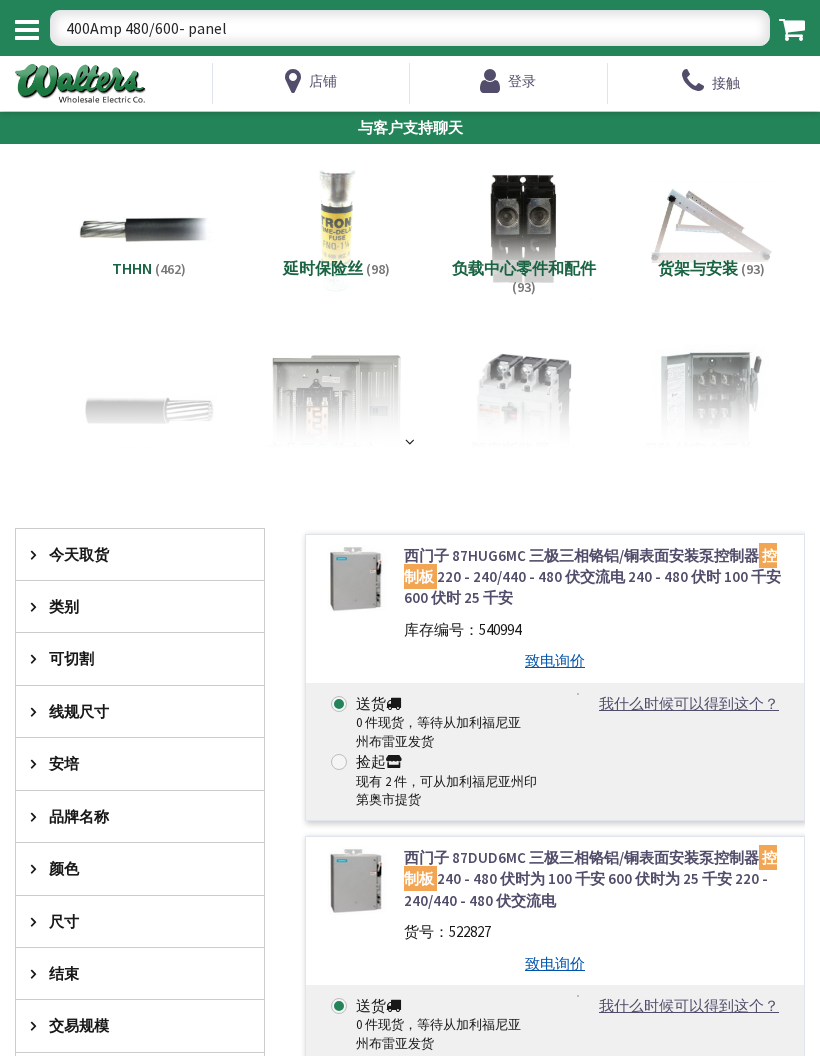 click at bounding box center [355, 579] 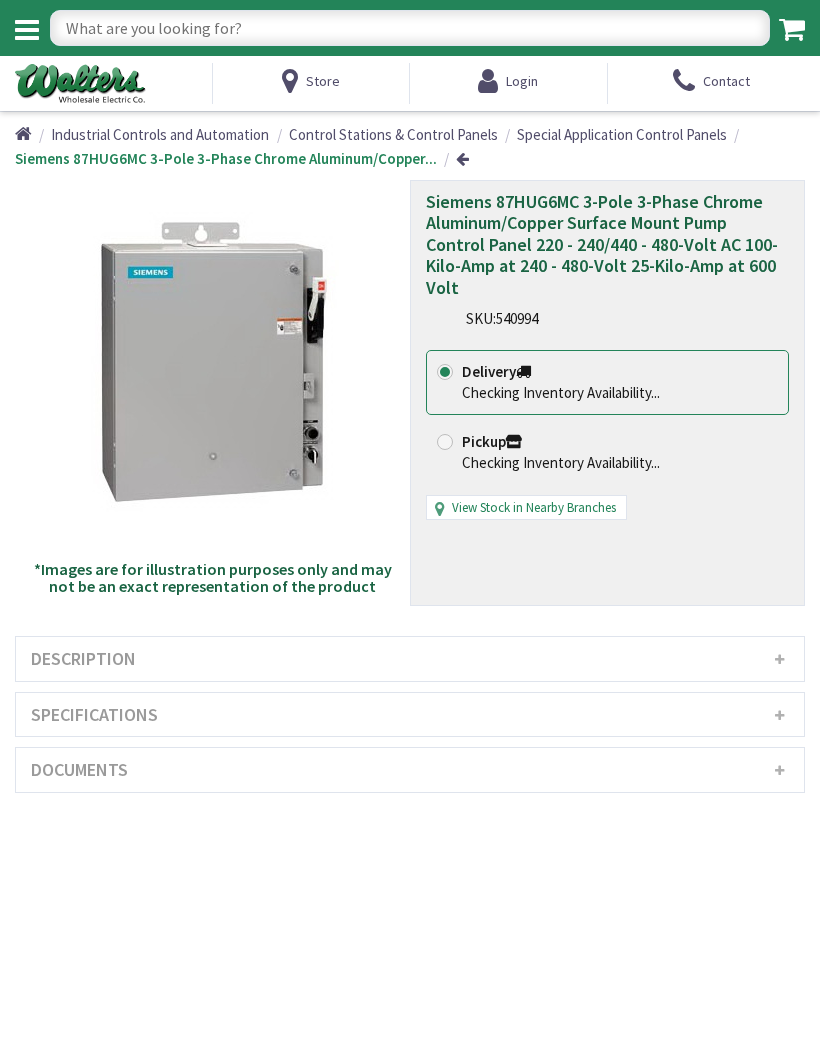 scroll, scrollTop: 0, scrollLeft: 0, axis: both 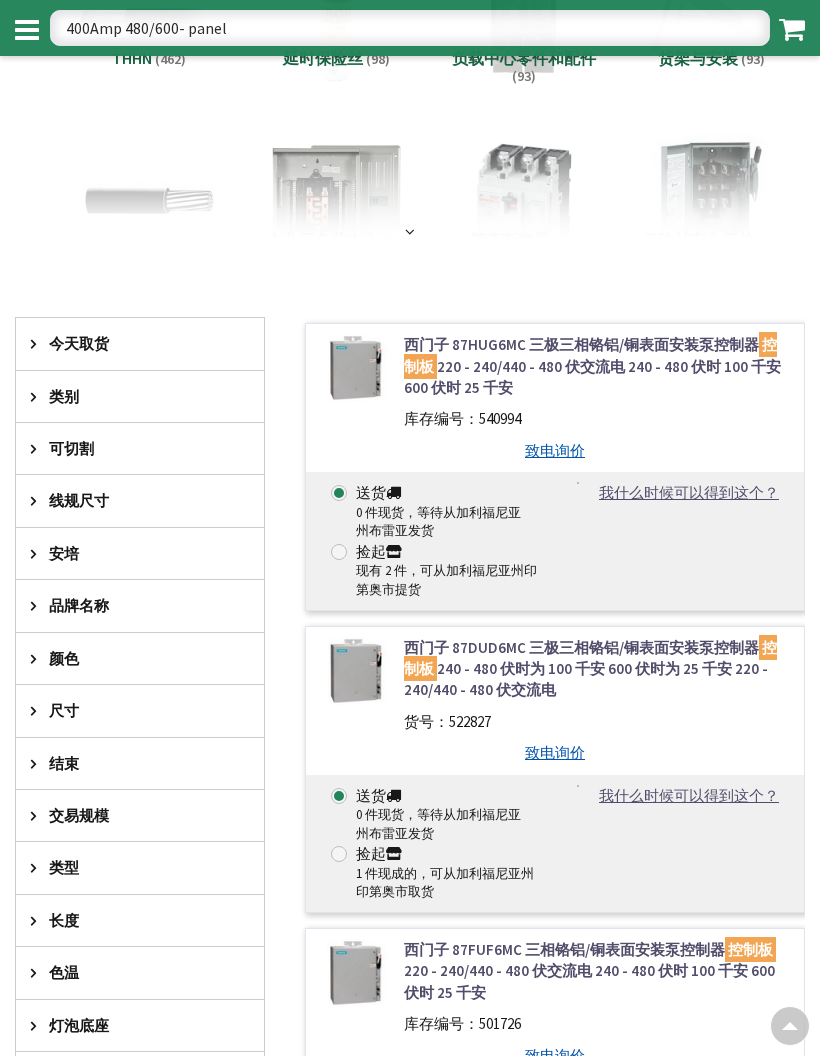 click at bounding box center (38, 396) 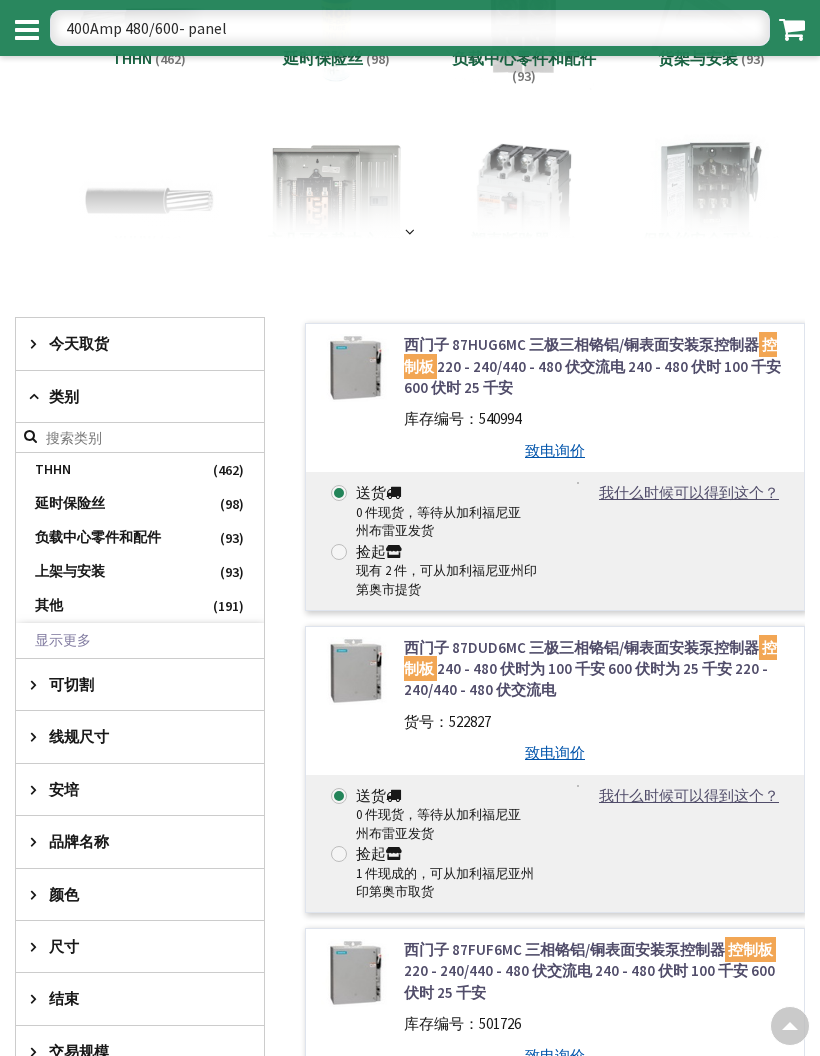 click on "负载中心零件和配件" at bounding box center (98, 537) 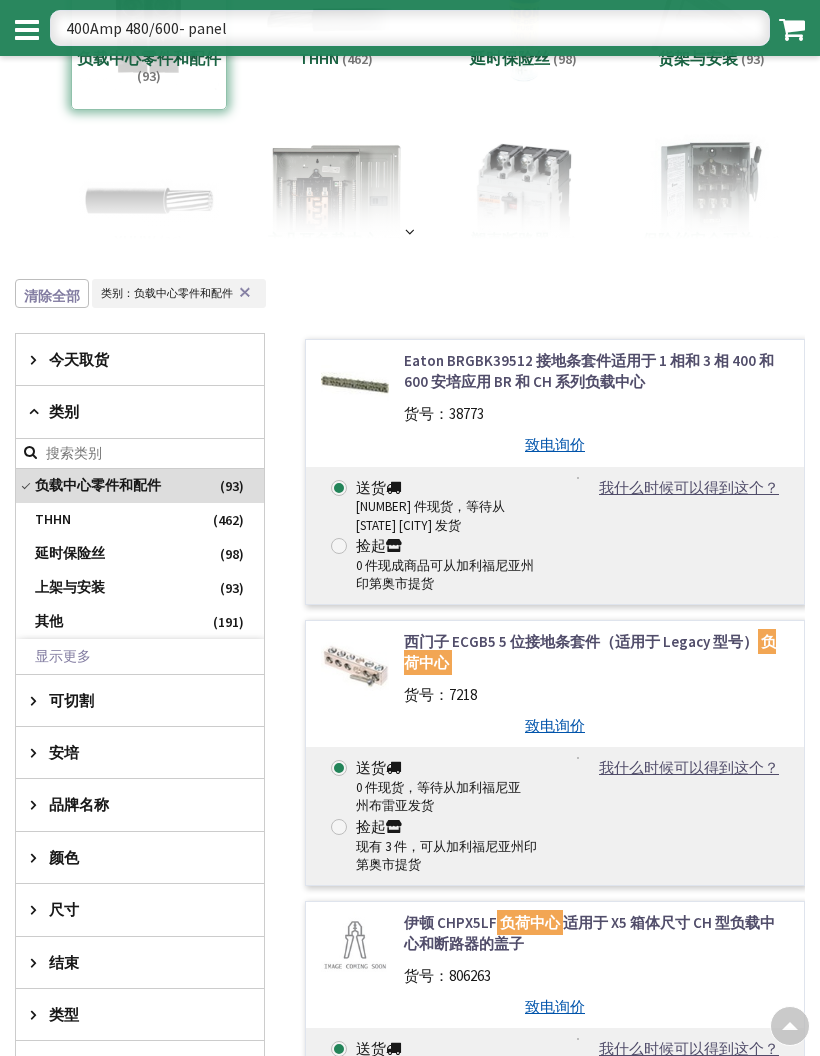 click on "延时保险丝" at bounding box center (140, 554) 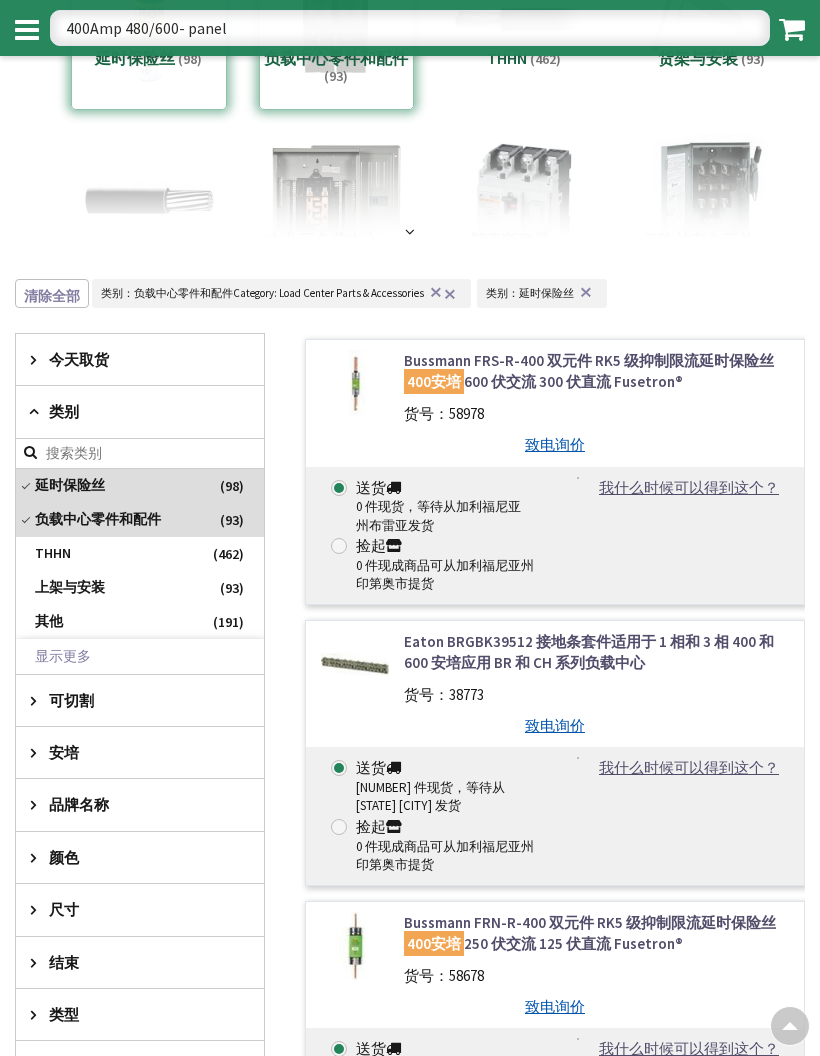 click on "上架与安装" at bounding box center (140, 588) 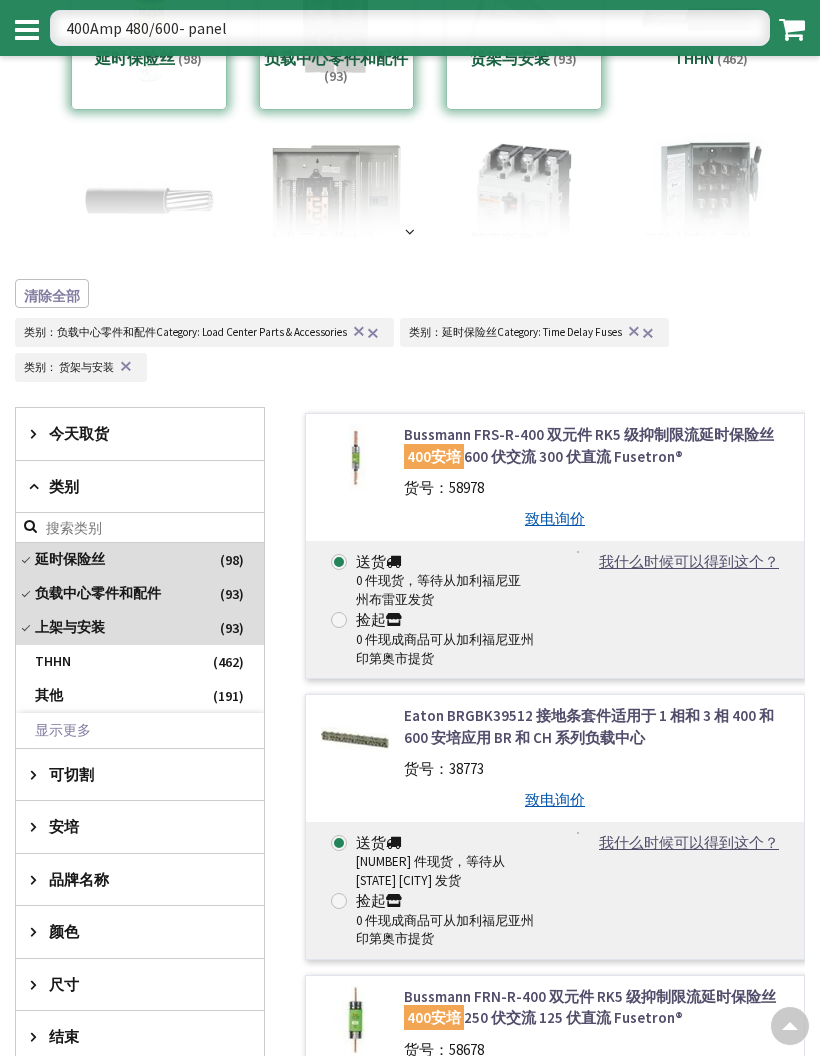 scroll, scrollTop: 0, scrollLeft: 0, axis: both 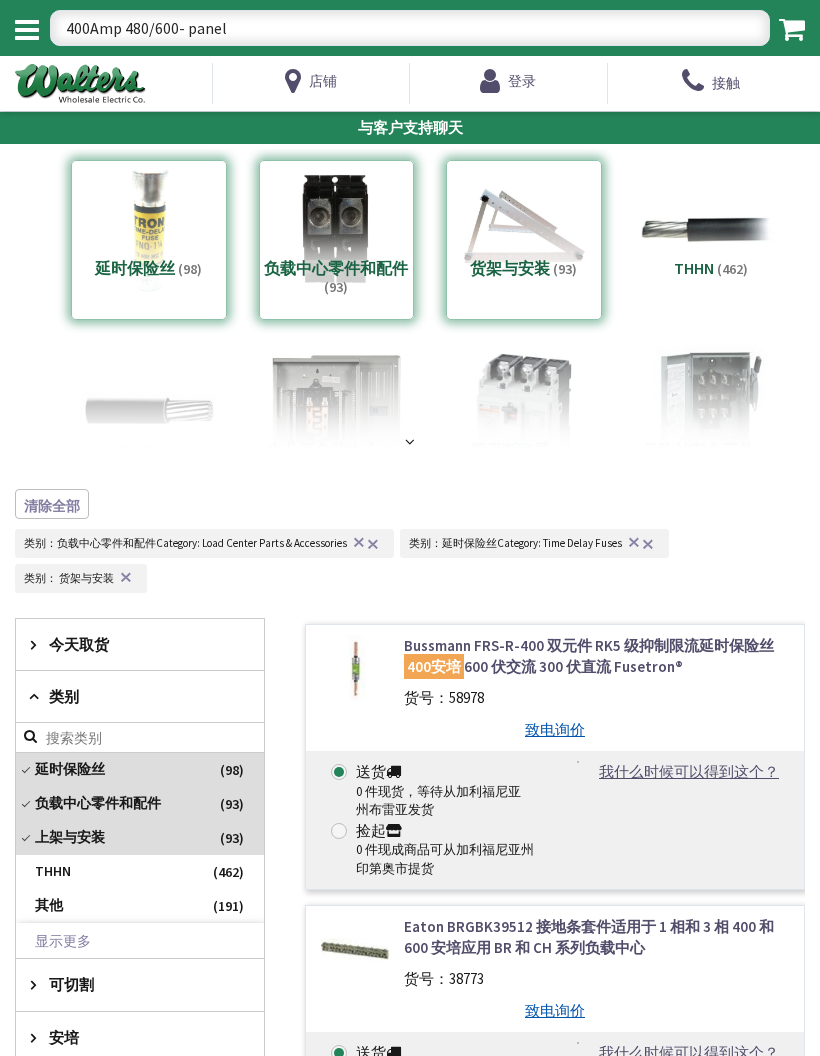 click on "400Amp 480/600- panel" at bounding box center [410, 28] 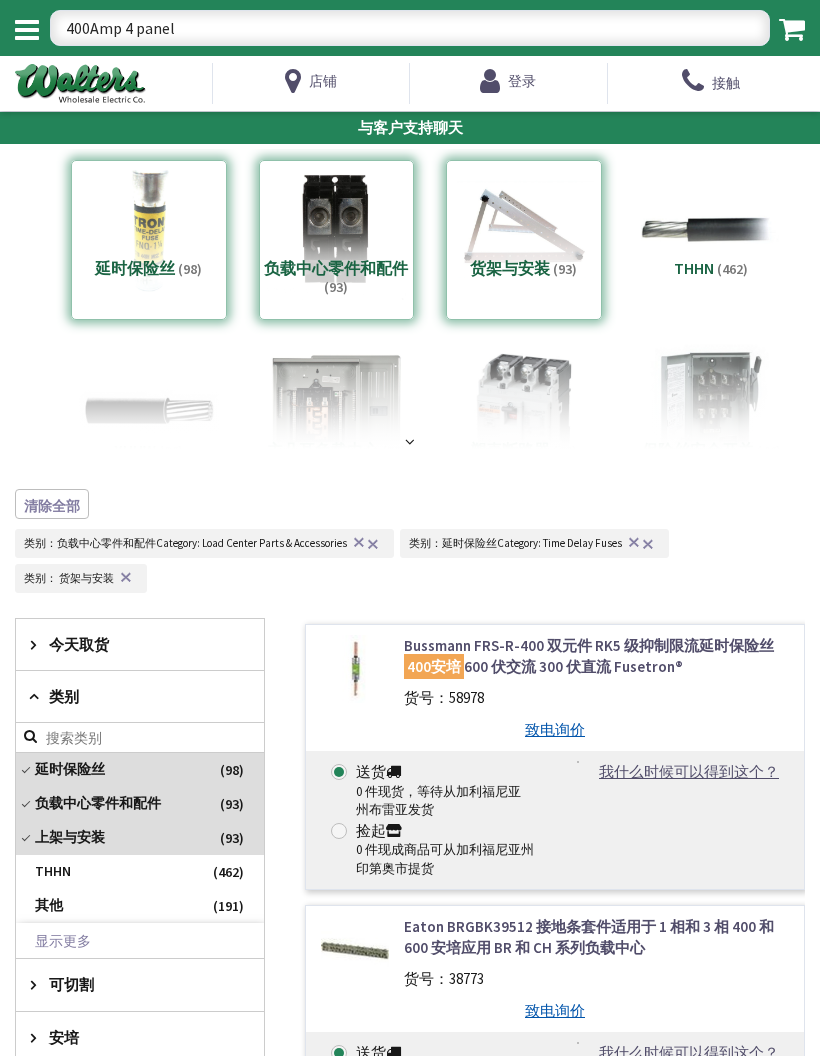 type on "400Amp  panel" 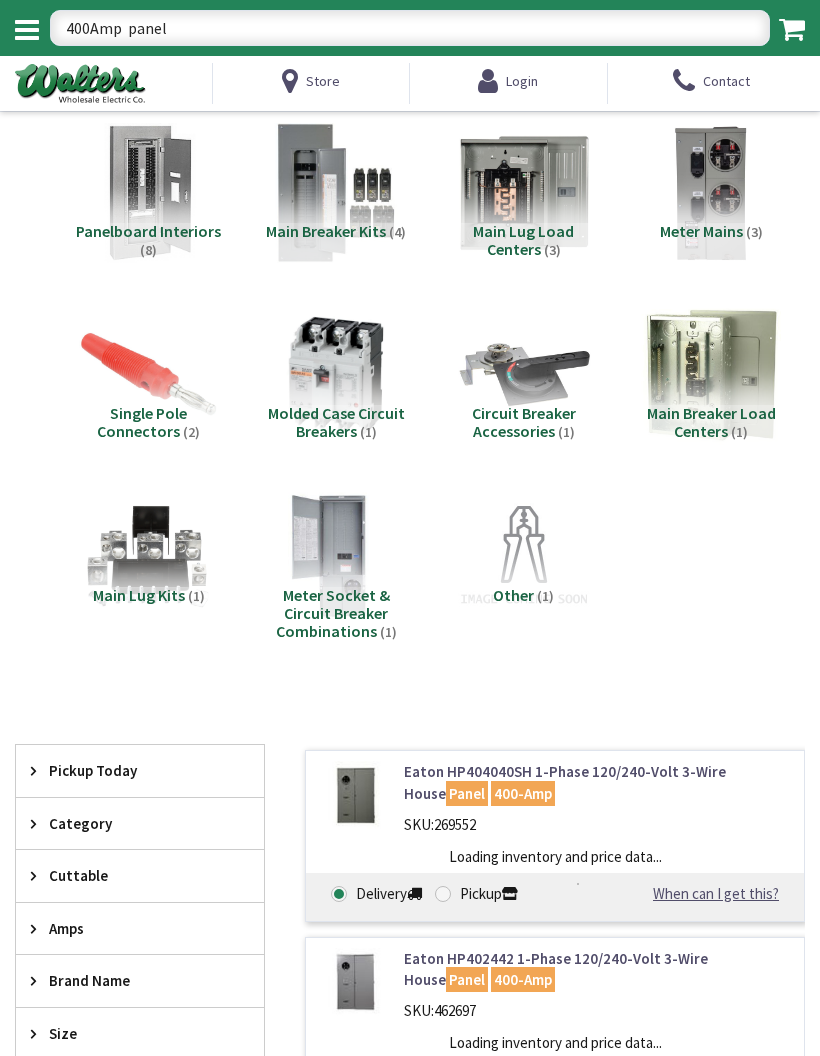 scroll, scrollTop: 0, scrollLeft: 0, axis: both 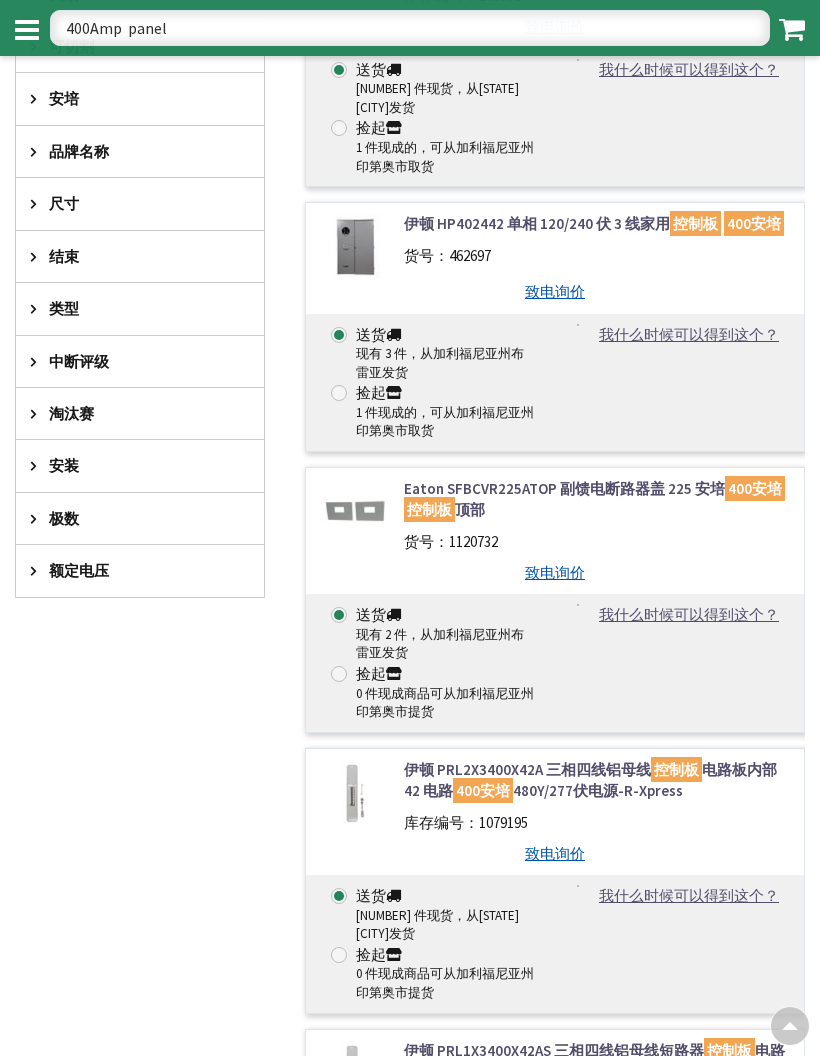 click on "伊顿 PRL2X3400X42A 三相四线铝母线 控制板 电路板内部 [NUMBER] 电路 [NUMBER]安培 [NUMBER]/[NUMBER]伏电源-R-Xpress" at bounding box center [596, 780] 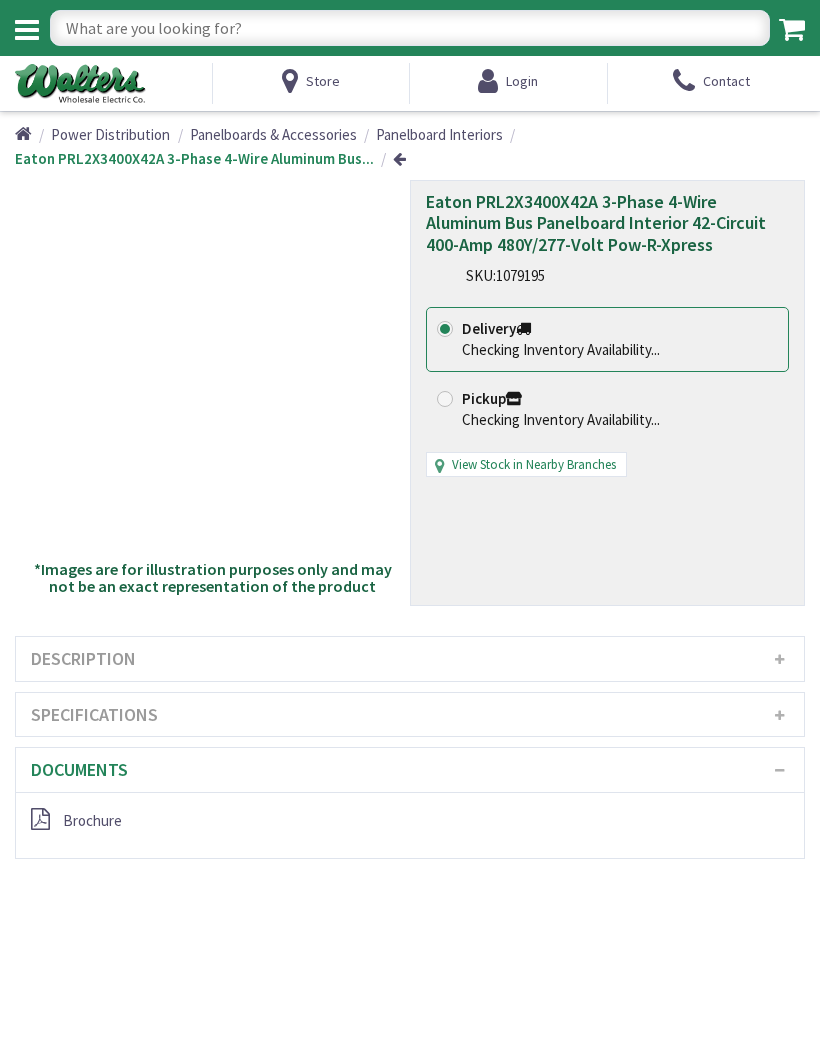 scroll, scrollTop: 0, scrollLeft: 0, axis: both 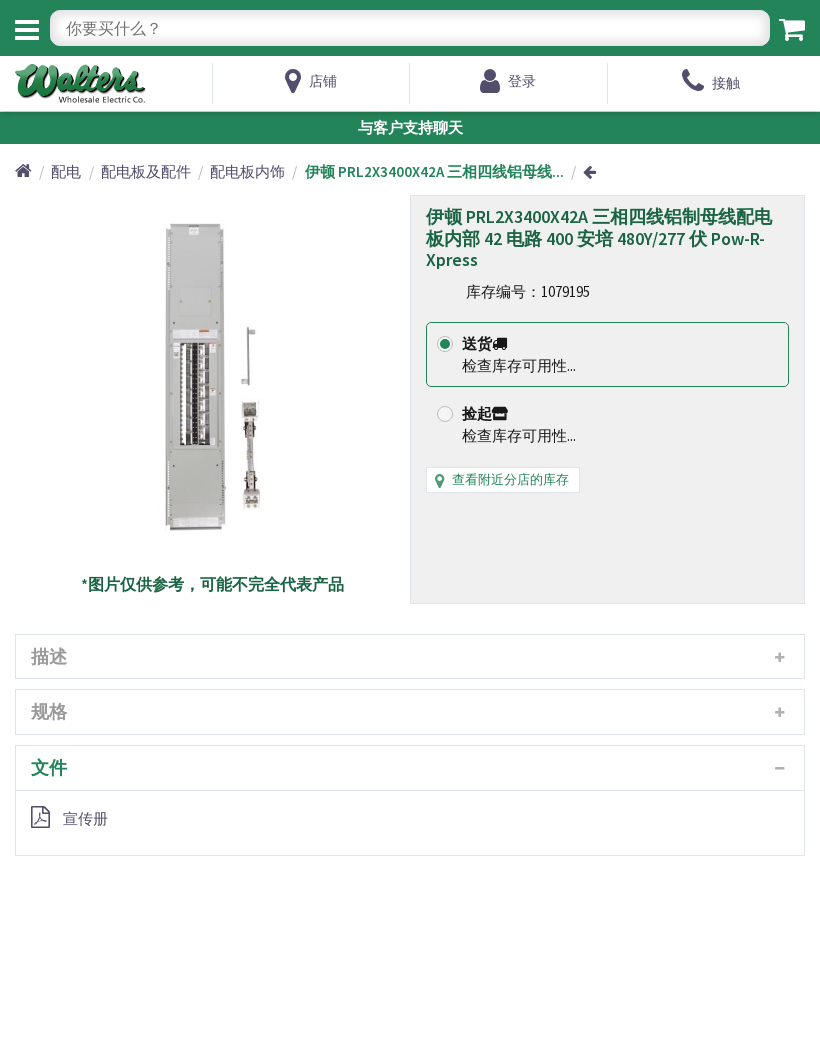 click at bounding box center [212, 377] 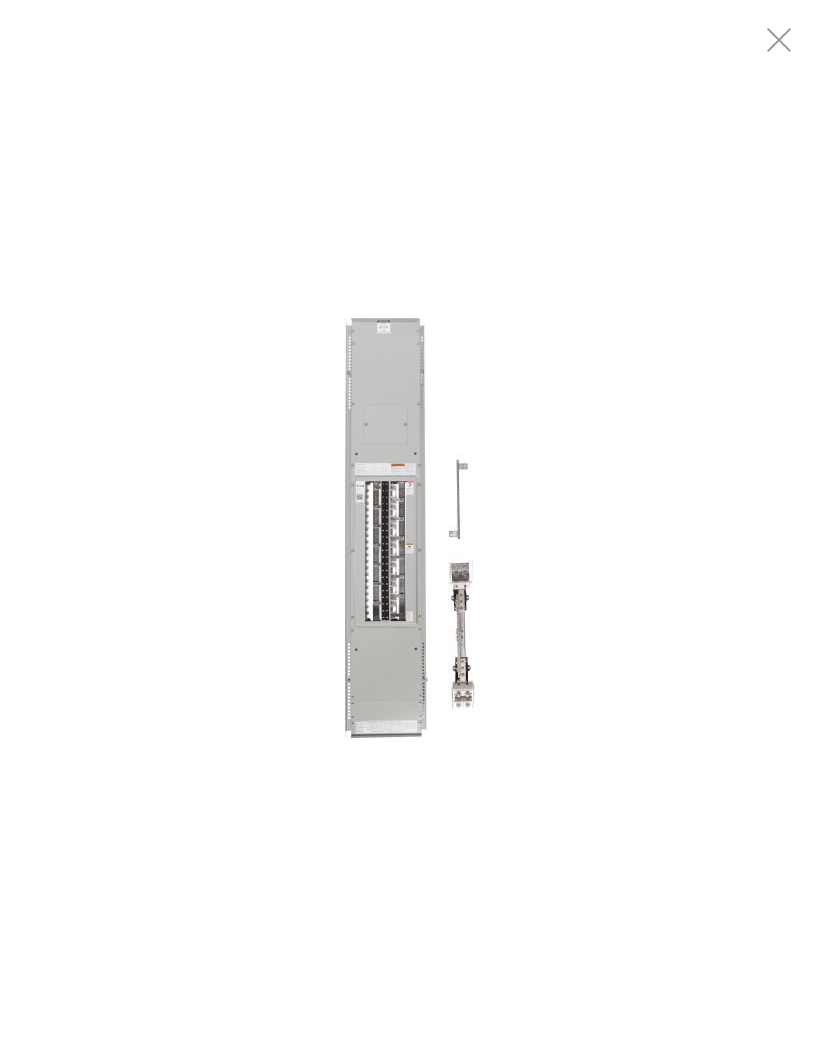 scroll, scrollTop: 0, scrollLeft: 0, axis: both 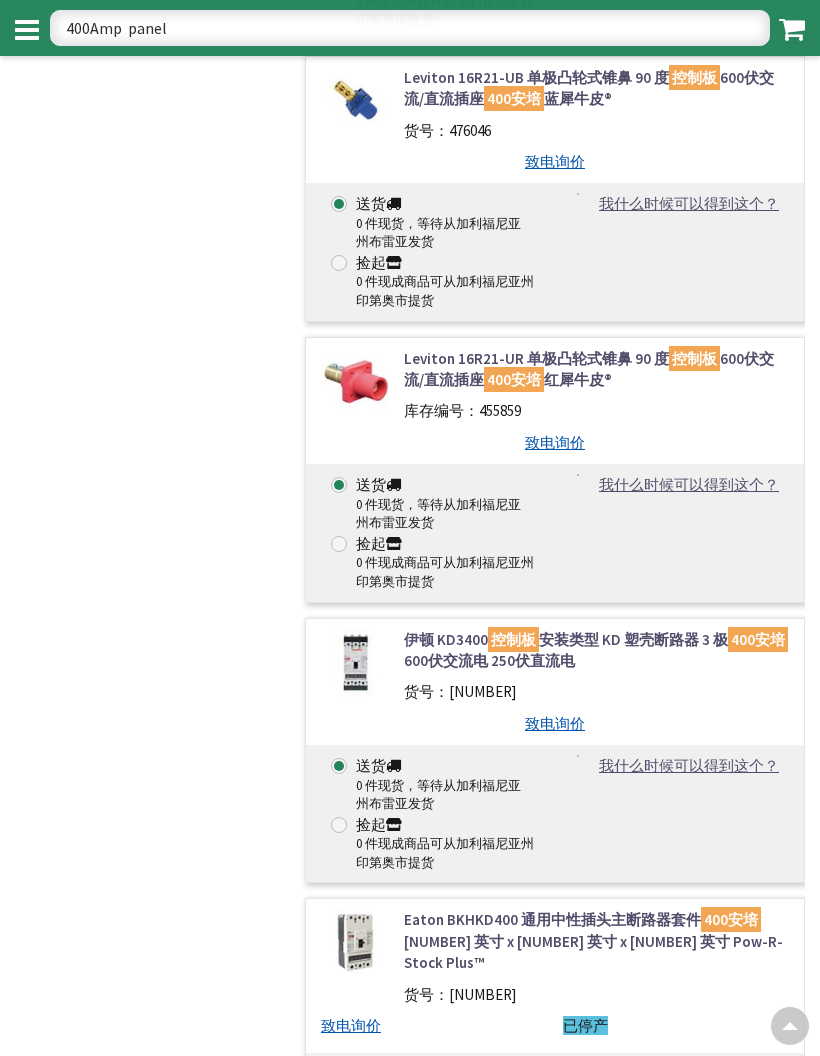 click on "Eaton BKHKD400 通用中性插头主断路器套件 [NUMBER]安培 [NUMBER] 英寸 x [NUMBER] 英寸 x [NUMBER] 英寸 Pow-R-Stock Plus™" at bounding box center [596, 941] 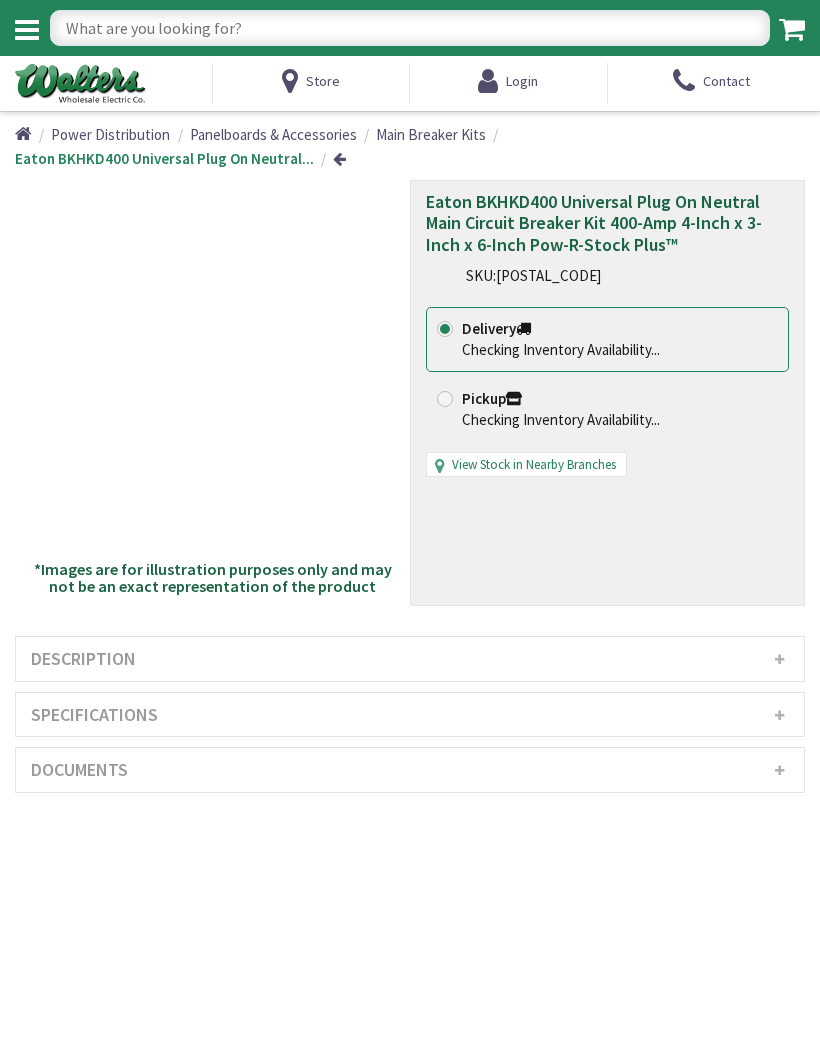 scroll, scrollTop: 0, scrollLeft: 0, axis: both 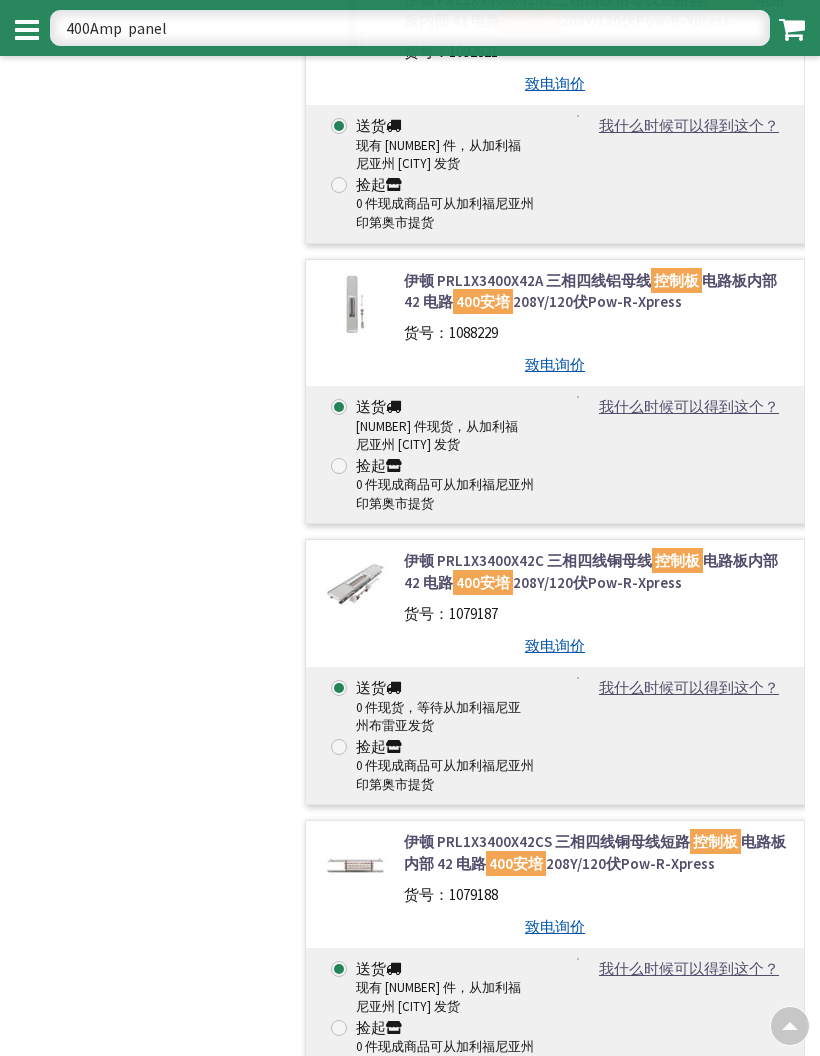 click on "控制板" at bounding box center (715, 841) 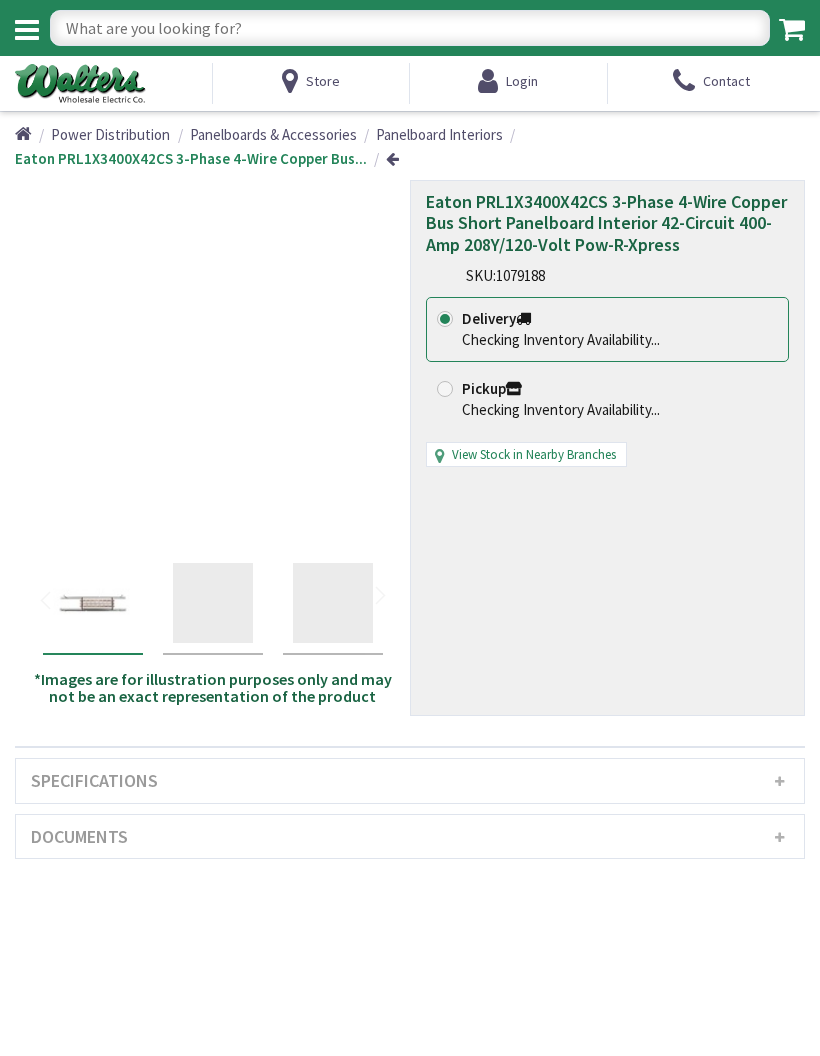 scroll, scrollTop: 0, scrollLeft: 0, axis: both 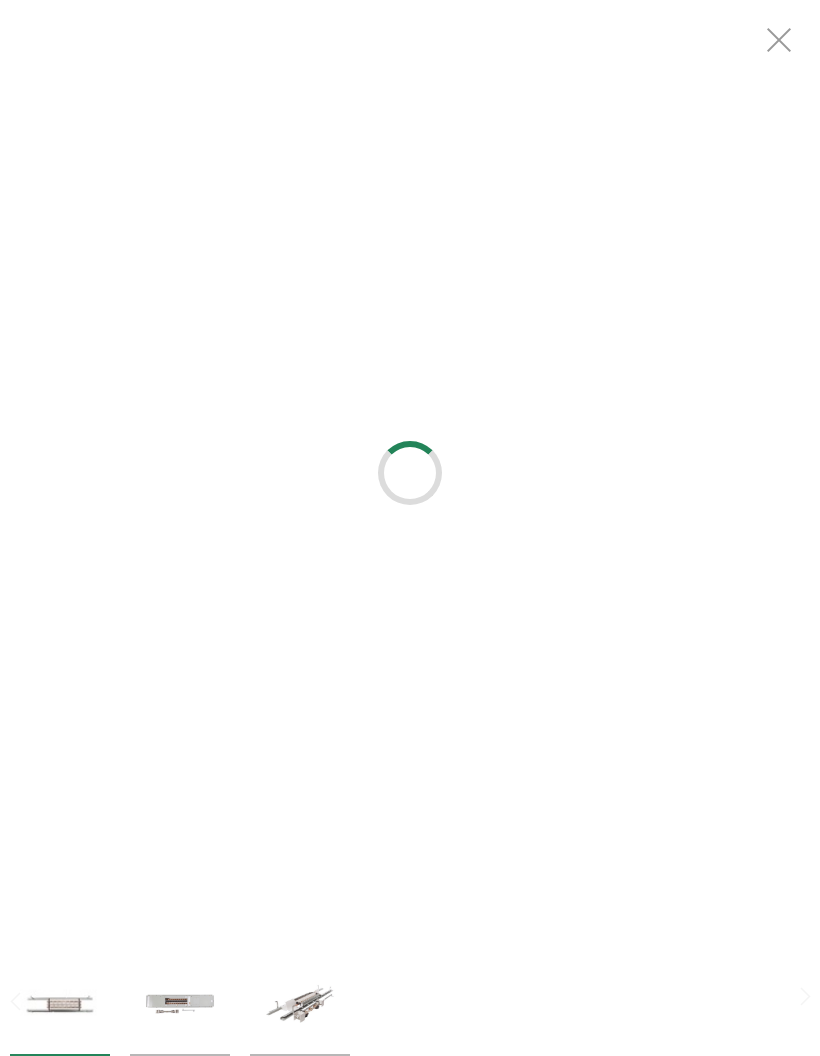 click at bounding box center [410, 473] 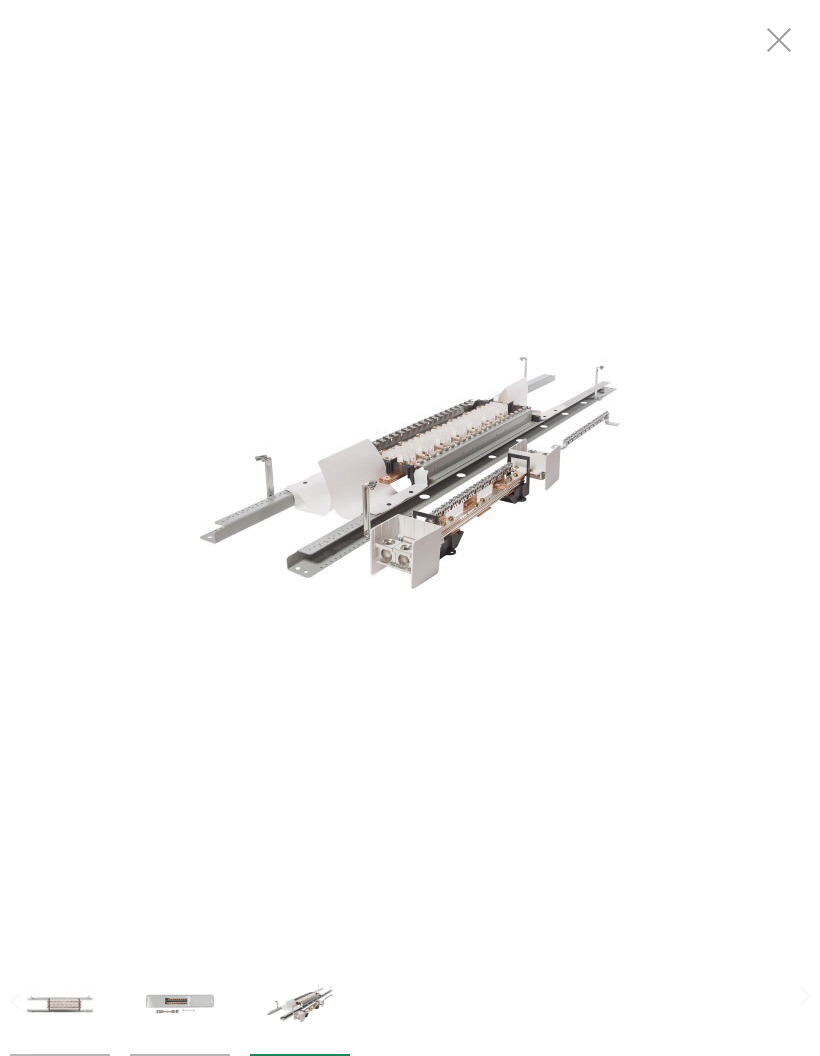 scroll, scrollTop: 0, scrollLeft: 0, axis: both 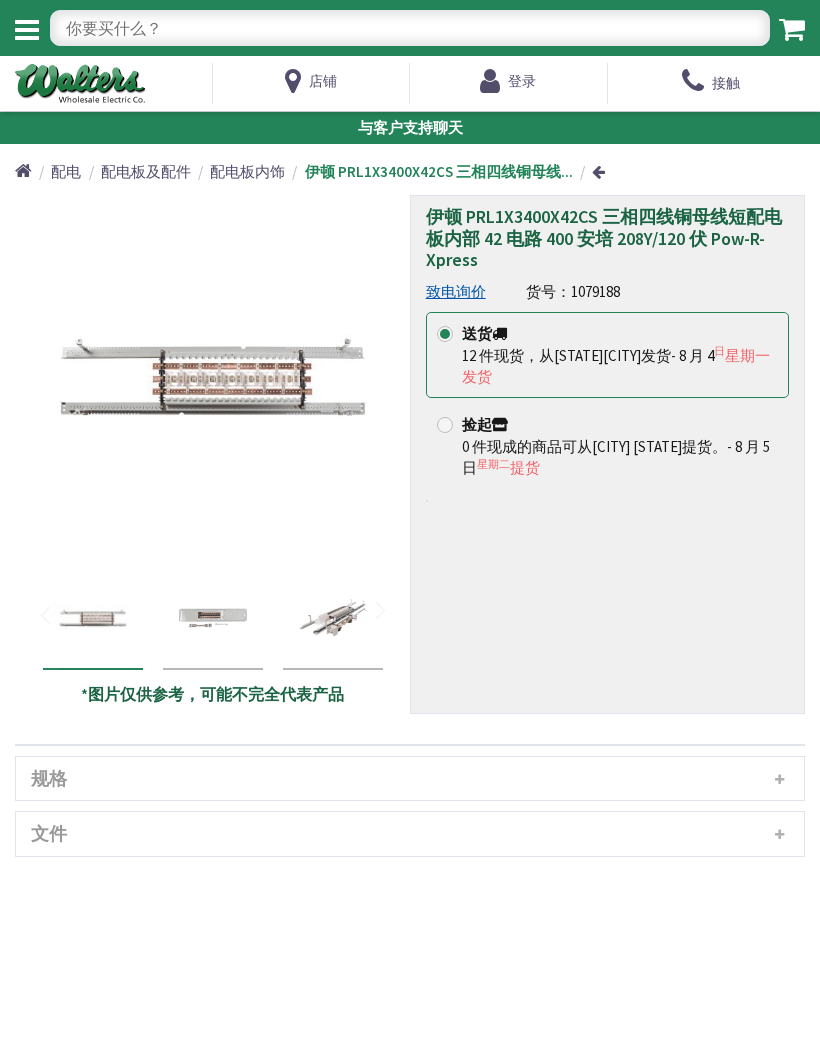 click at bounding box center (792, 29) 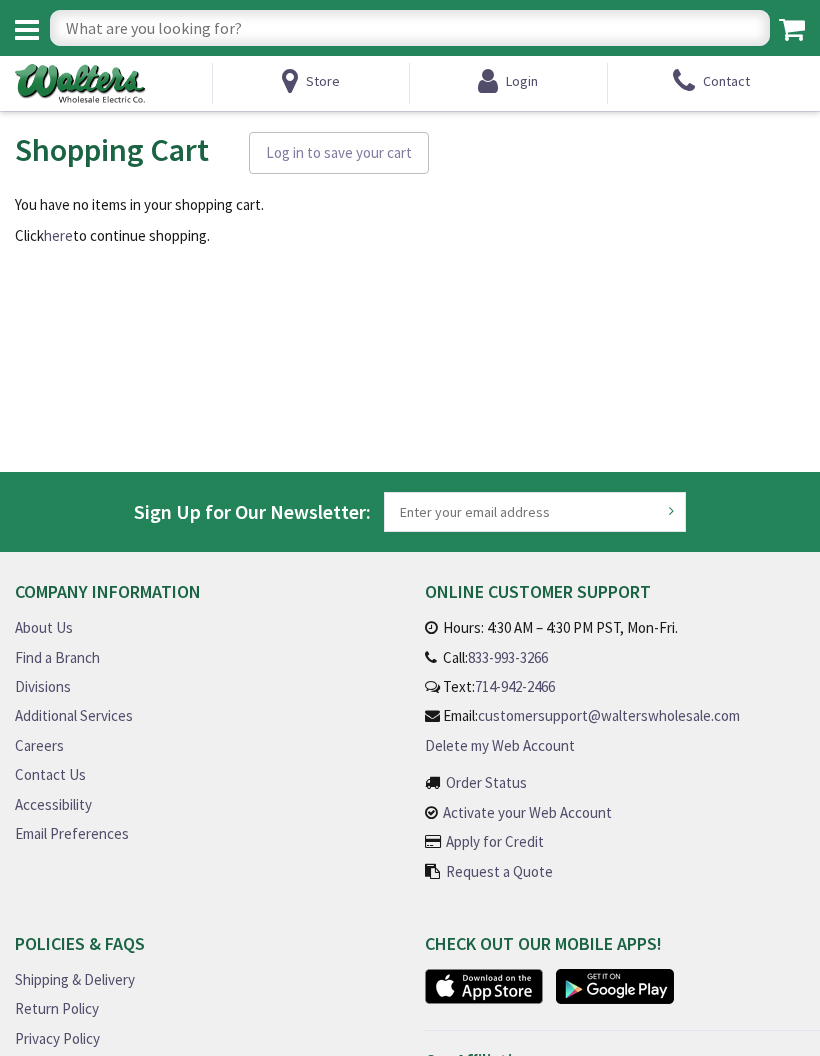 scroll, scrollTop: 0, scrollLeft: 0, axis: both 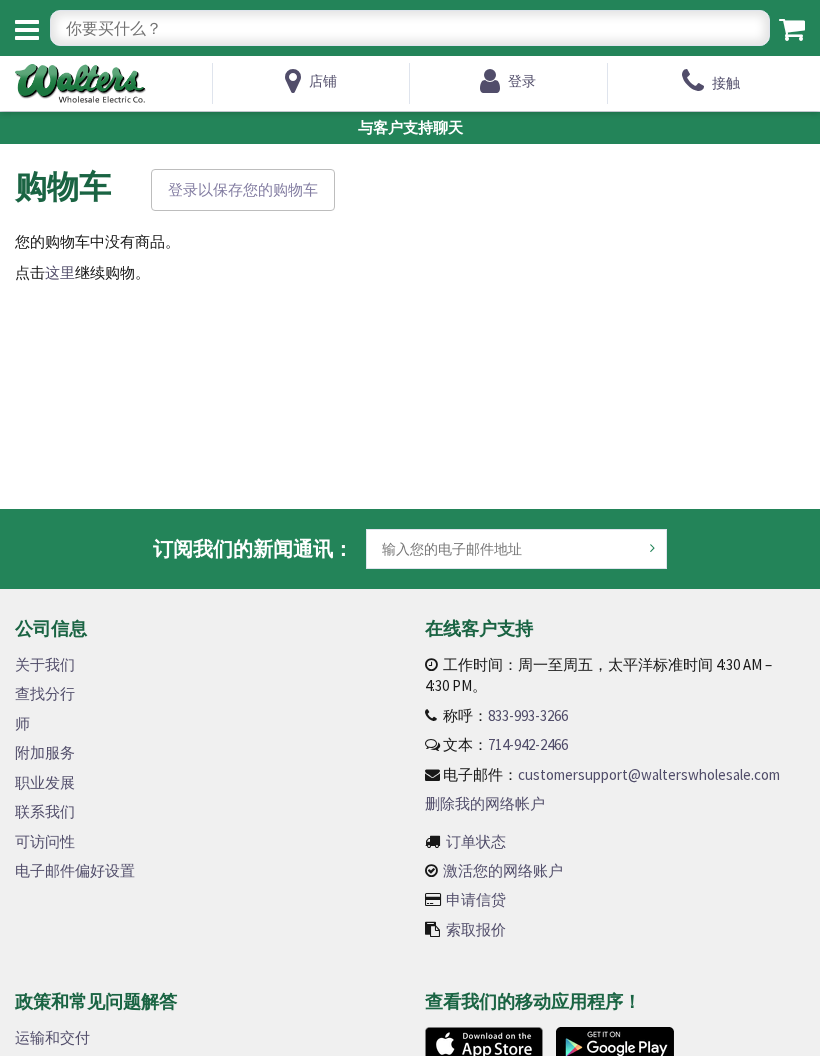 click on "登录以保存您的购物车" at bounding box center [243, 190] 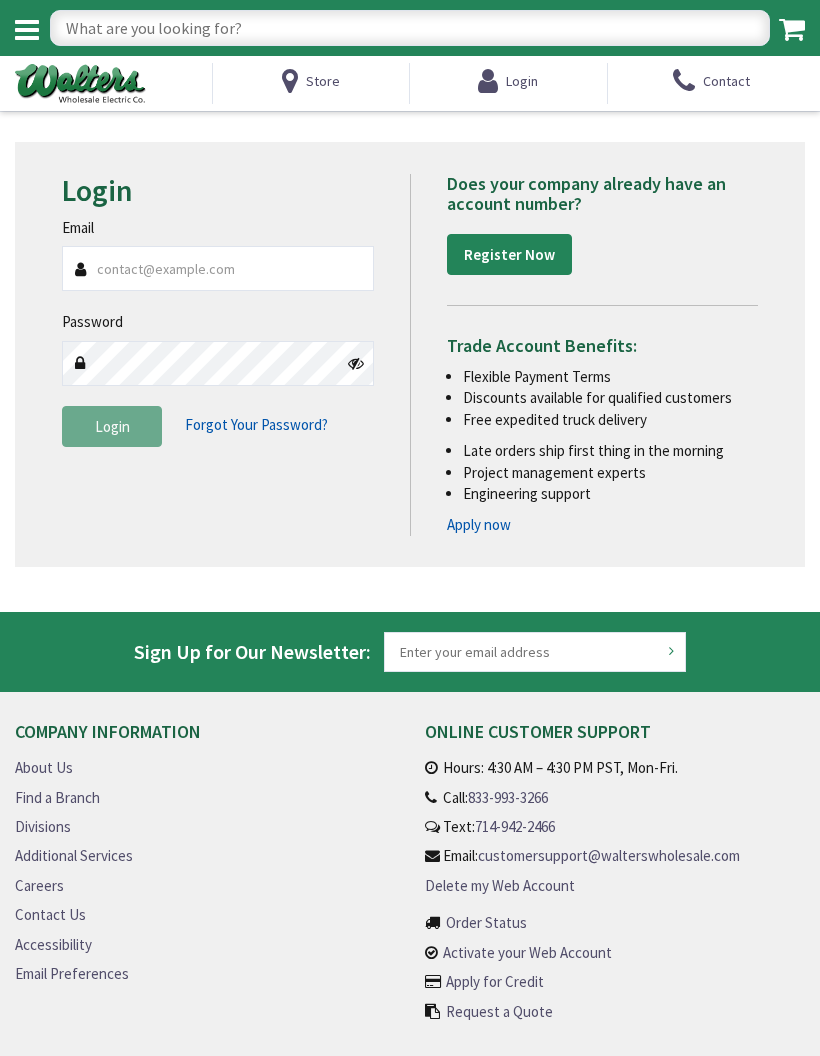 scroll, scrollTop: 0, scrollLeft: 0, axis: both 